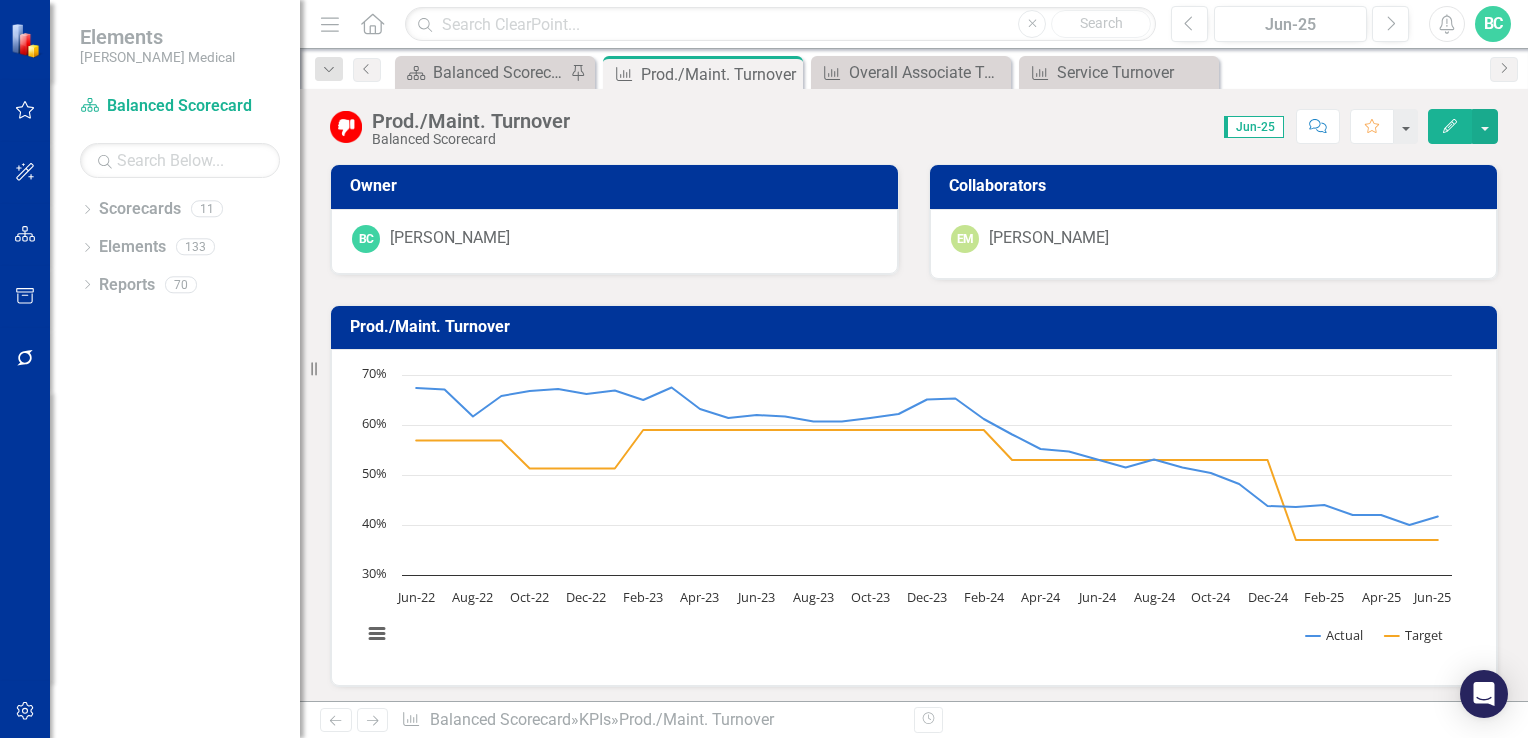 scroll, scrollTop: 0, scrollLeft: 0, axis: both 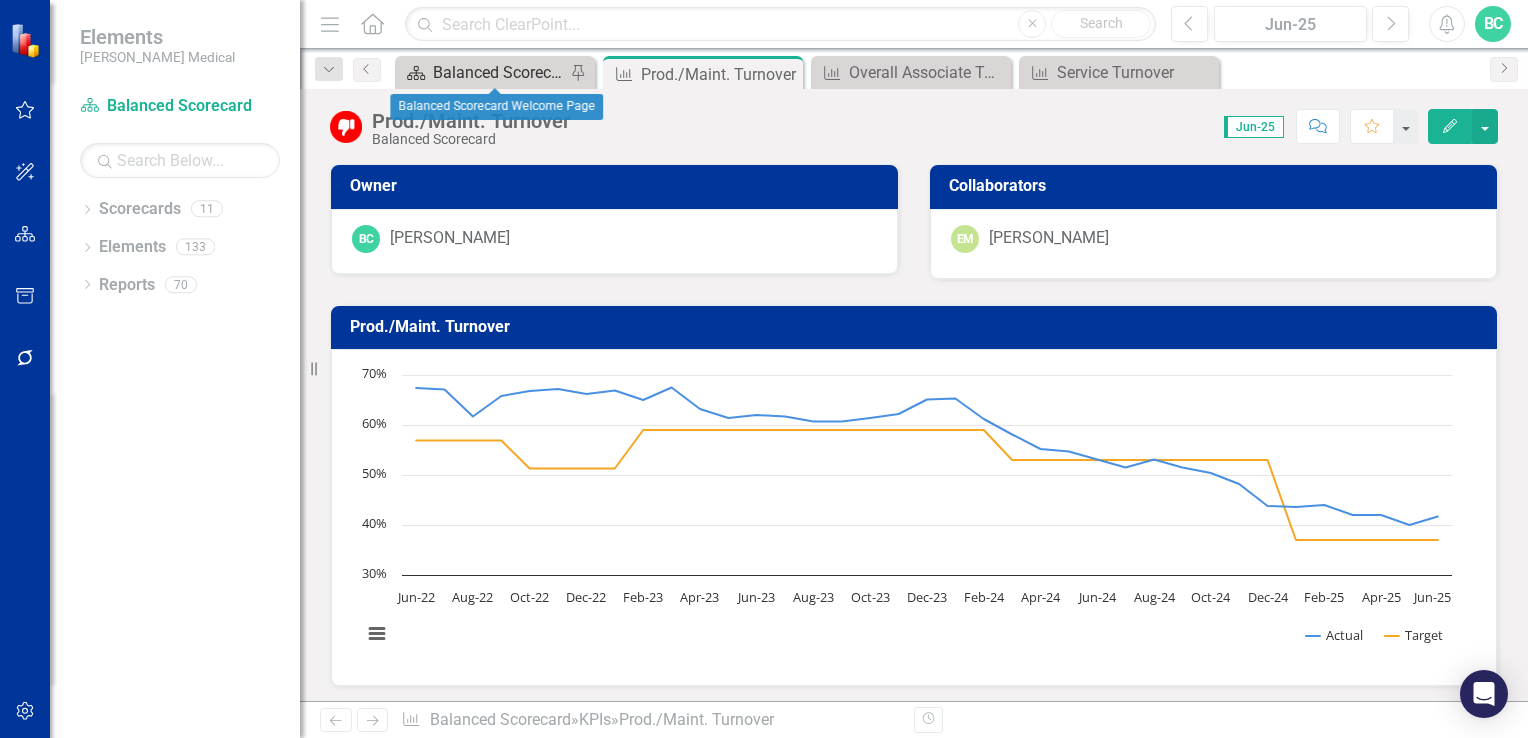 click on "Balanced Scorecard Welcome Page" at bounding box center (499, 72) 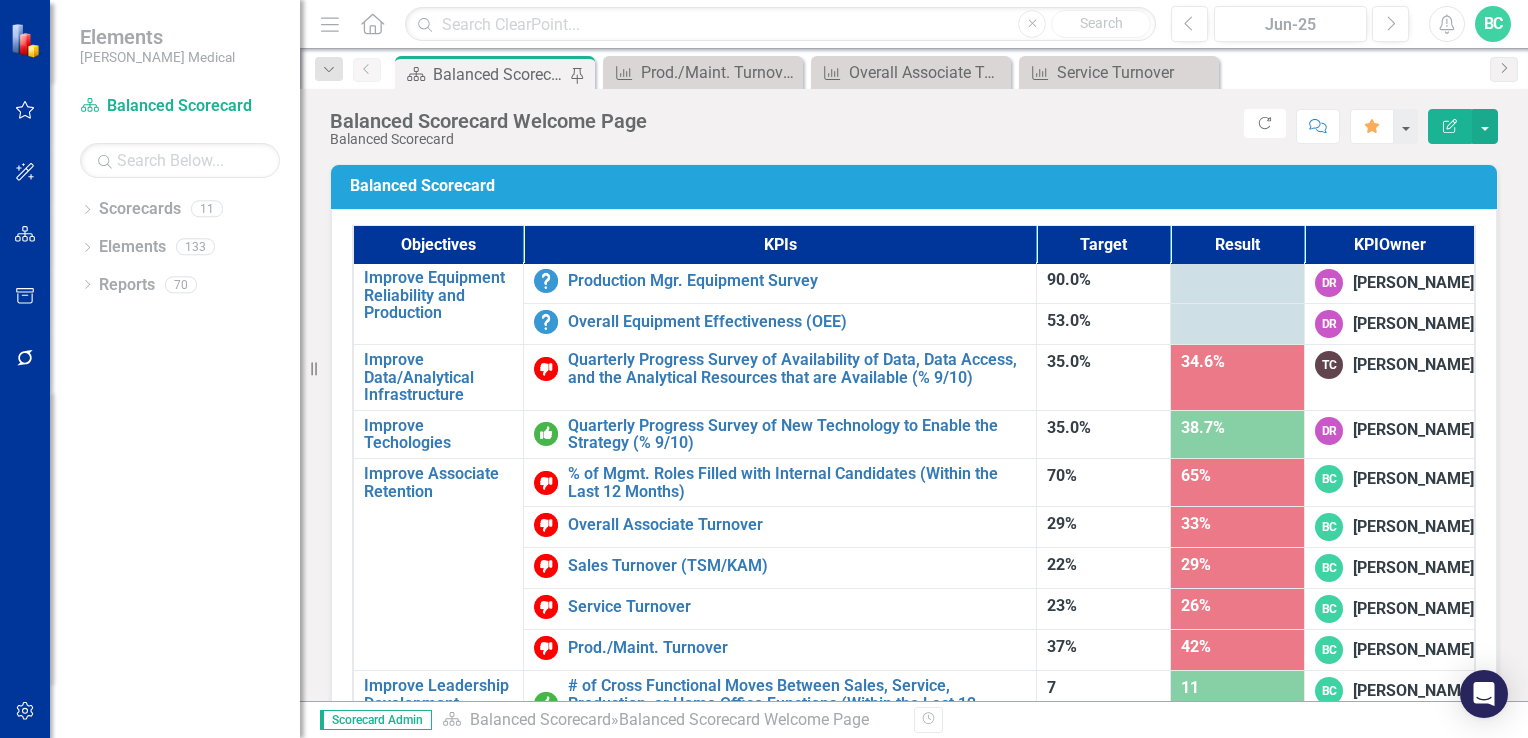 scroll, scrollTop: 1256, scrollLeft: 0, axis: vertical 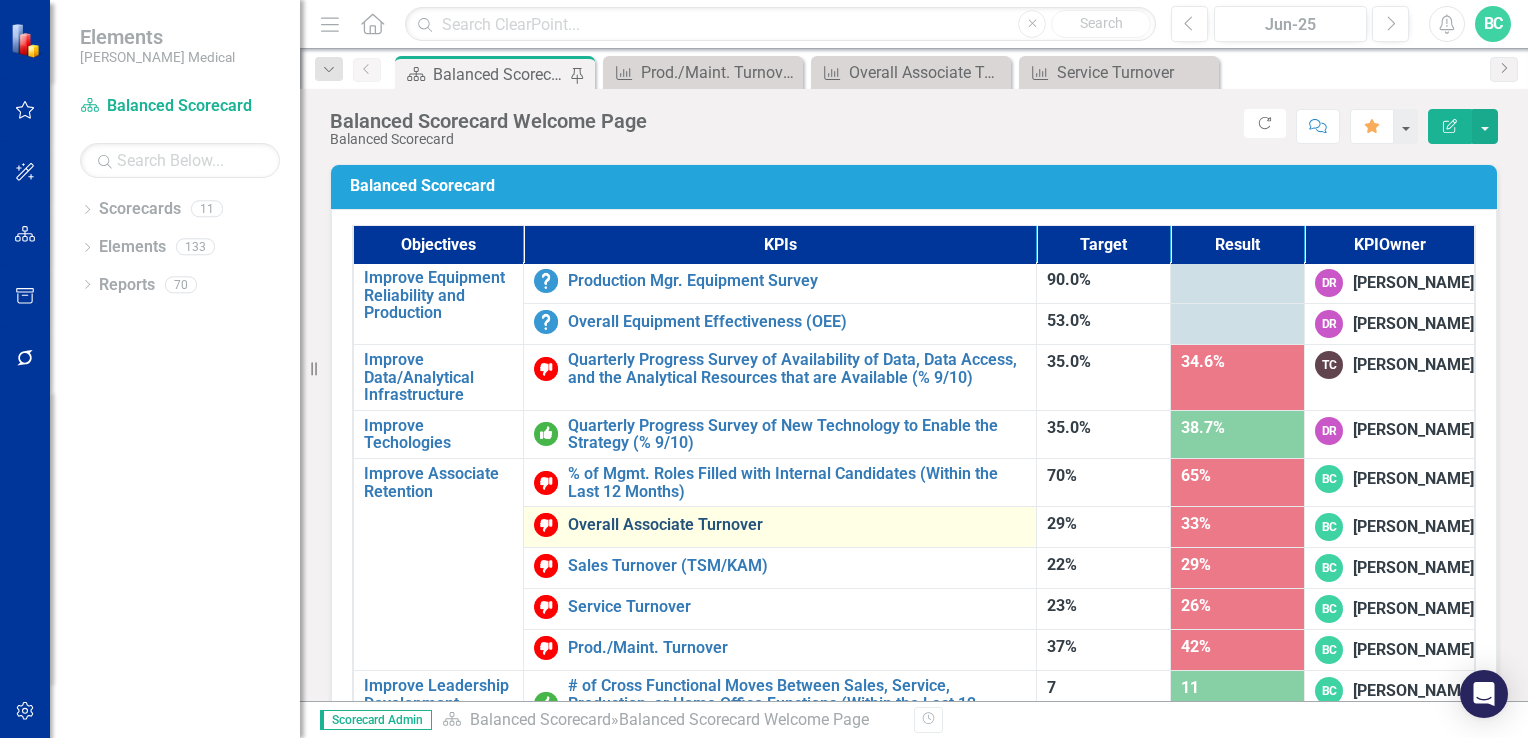 click on "Overall Associate Turnover" at bounding box center (797, 525) 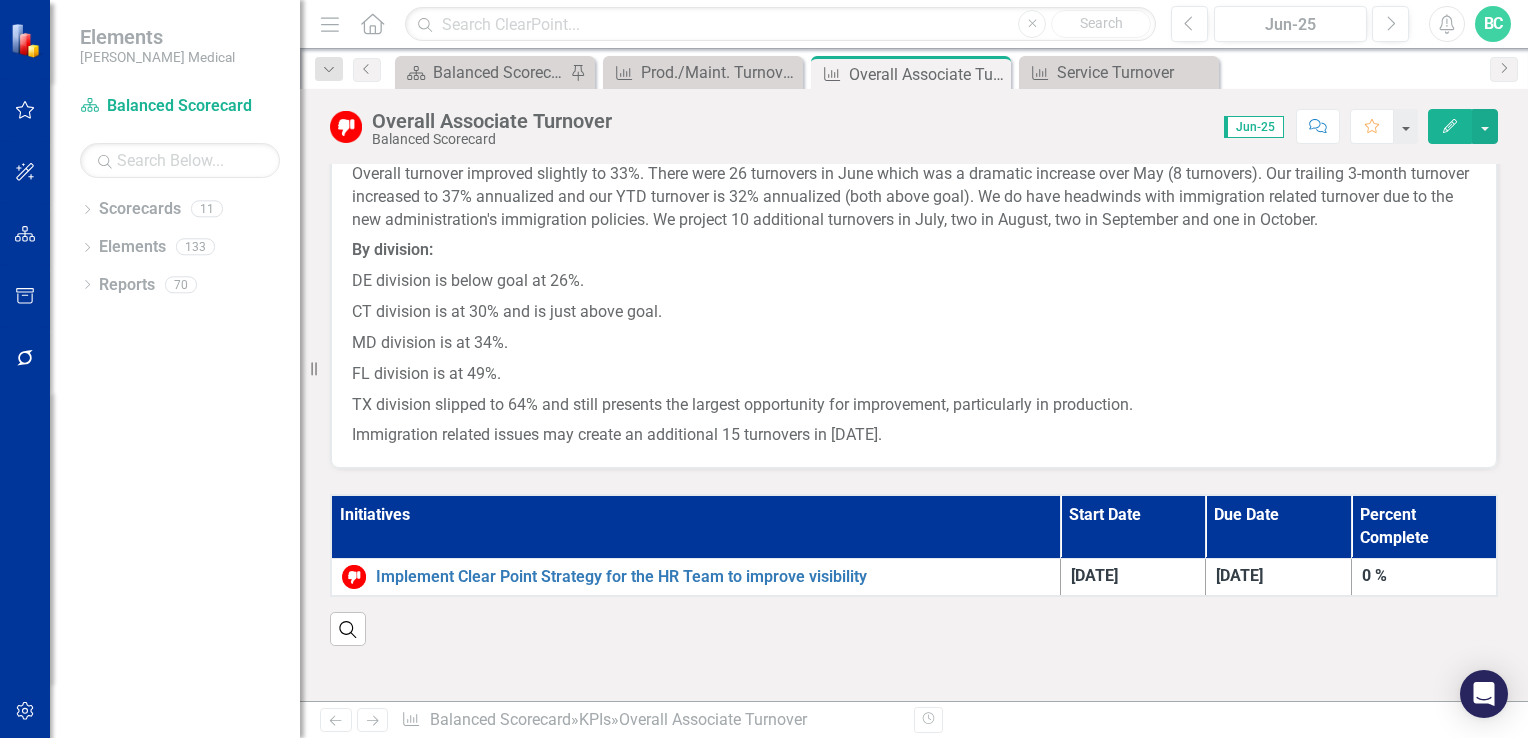 scroll, scrollTop: 986, scrollLeft: 0, axis: vertical 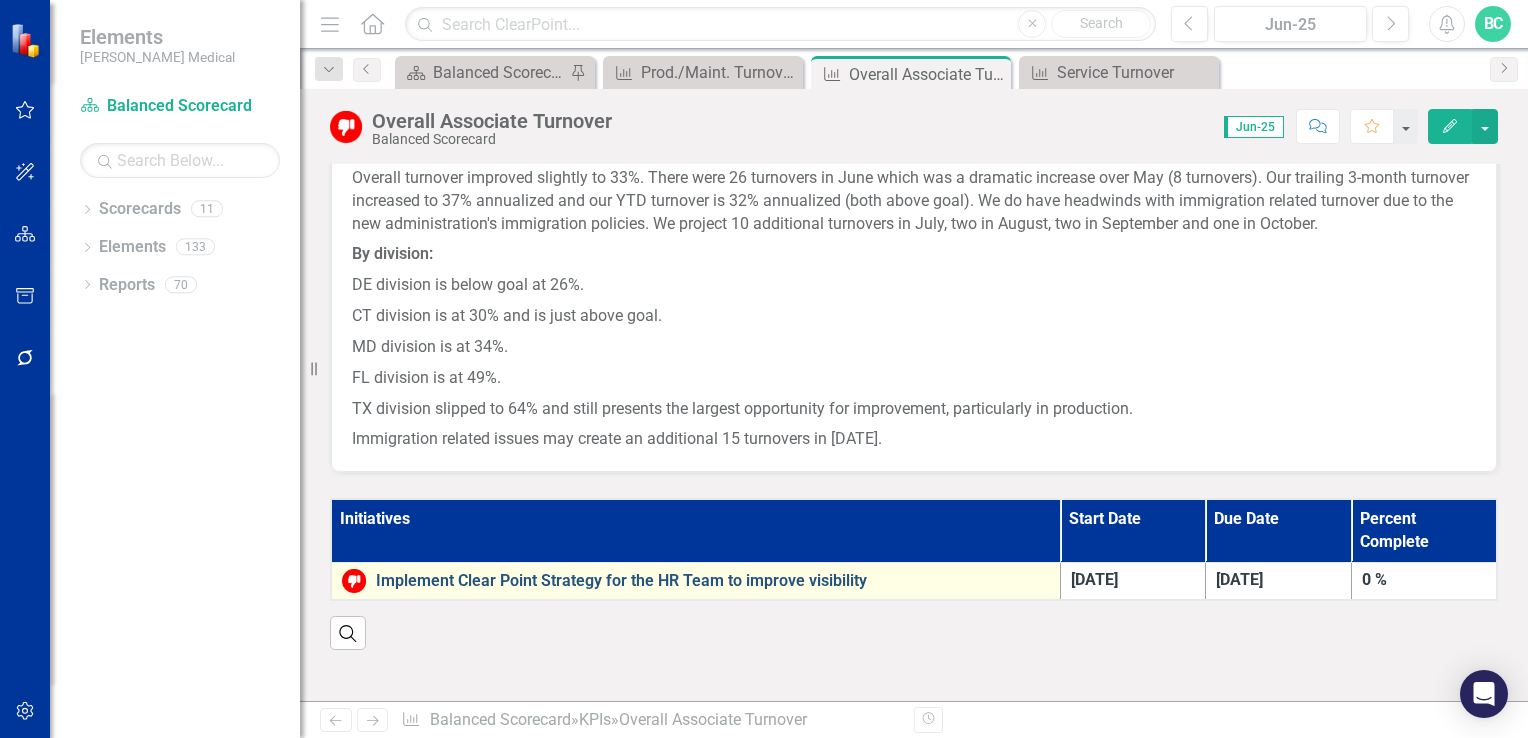 click on "Implement Clear Point Strategy for the HR Team to improve visibility" at bounding box center (713, 581) 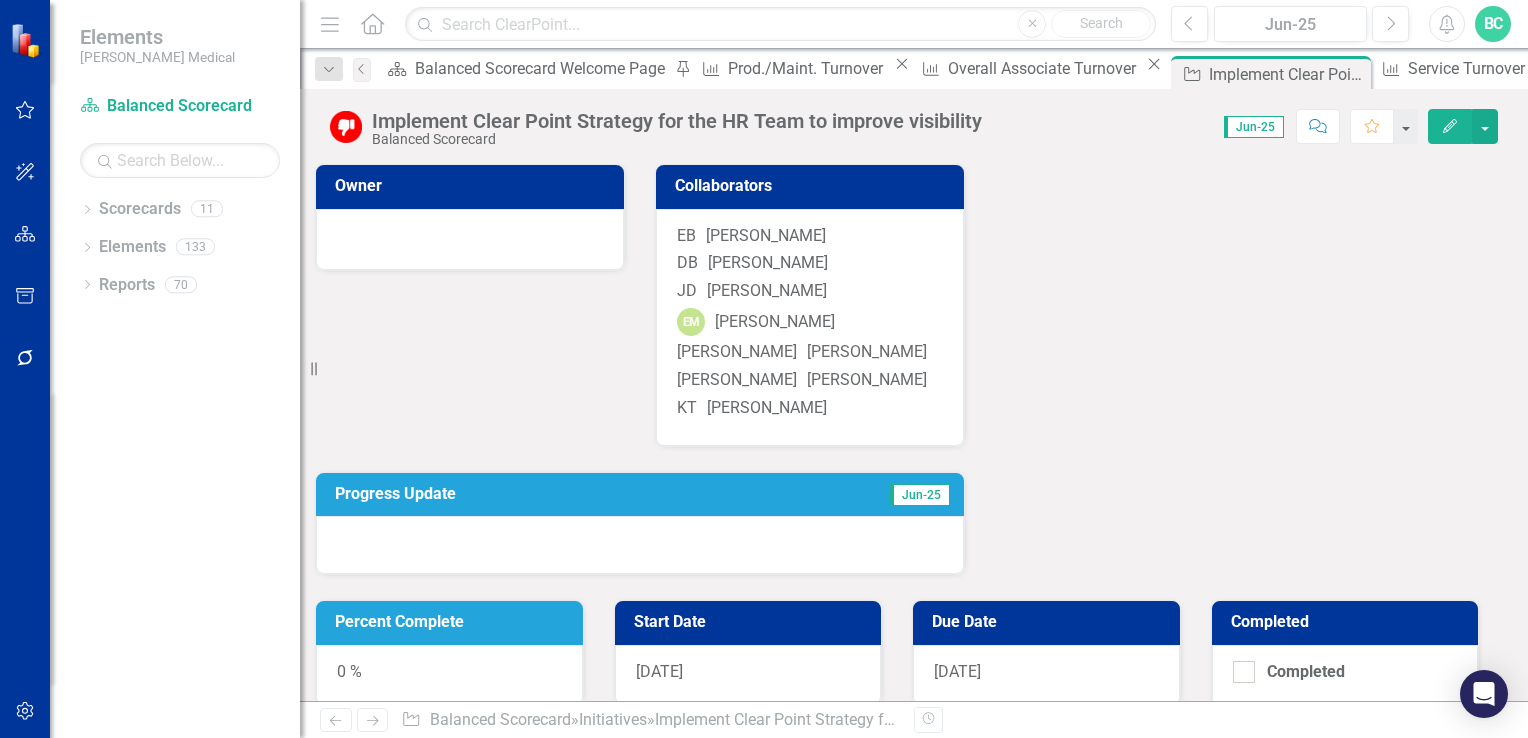 click on "Percent Complete" at bounding box center (453, 622) 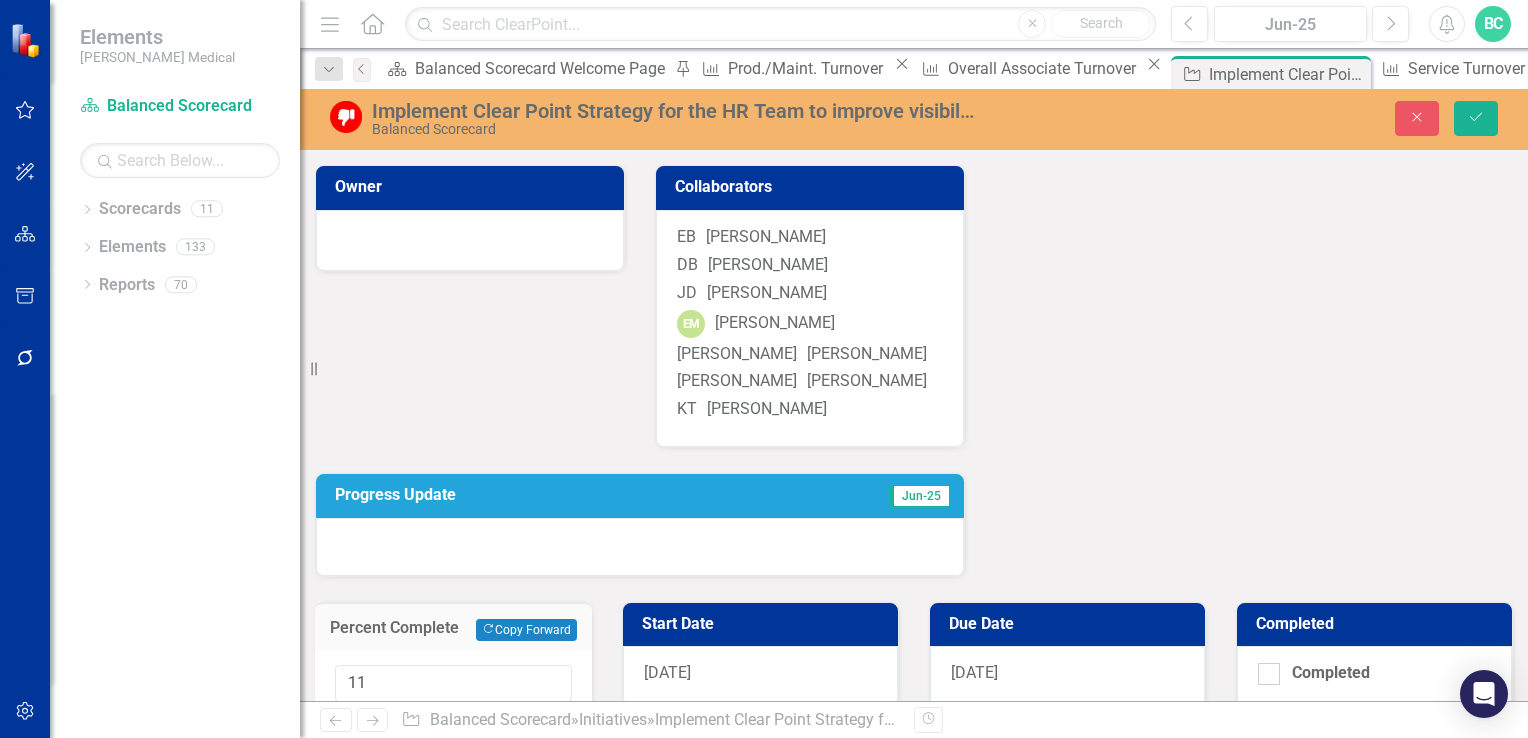 type on "10" 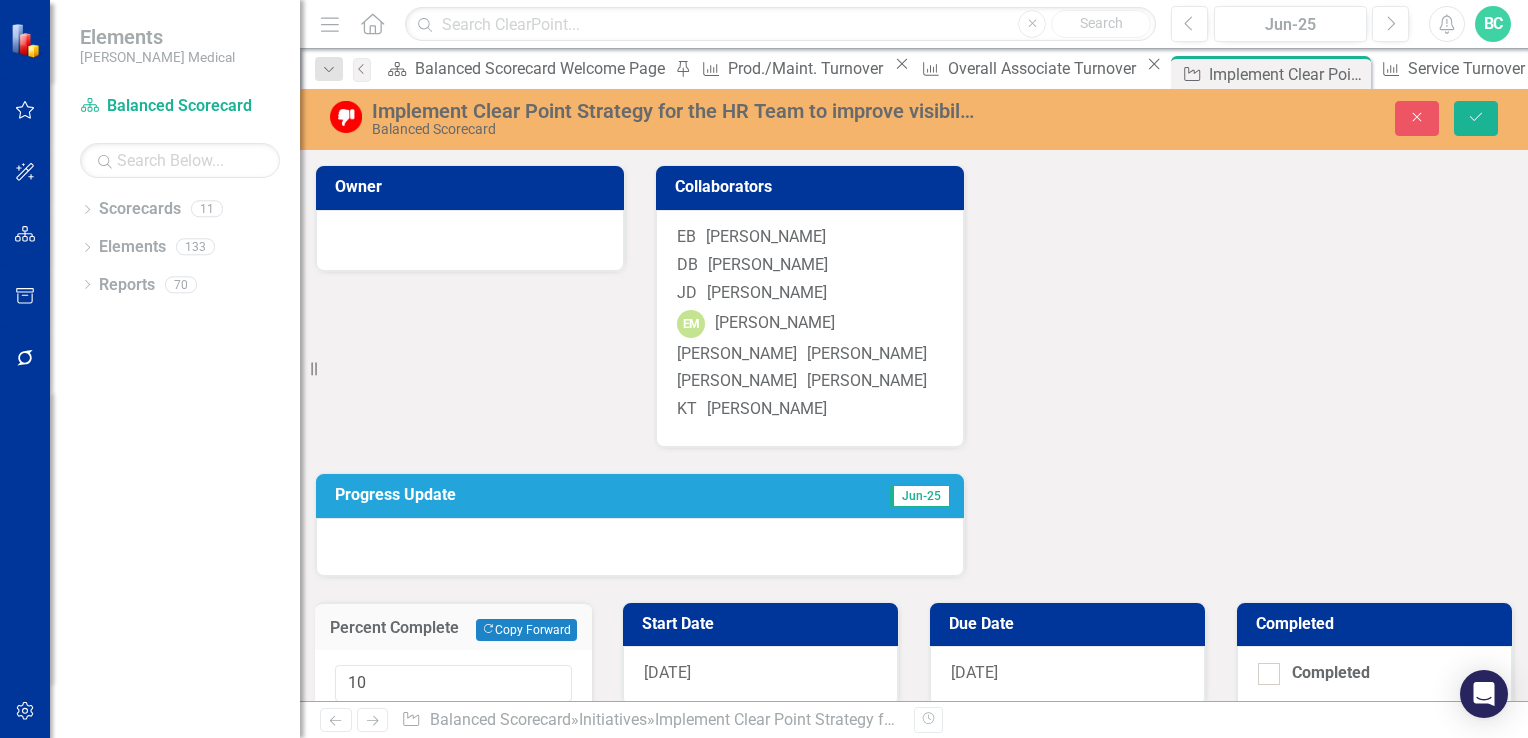 click at bounding box center [341, 717] 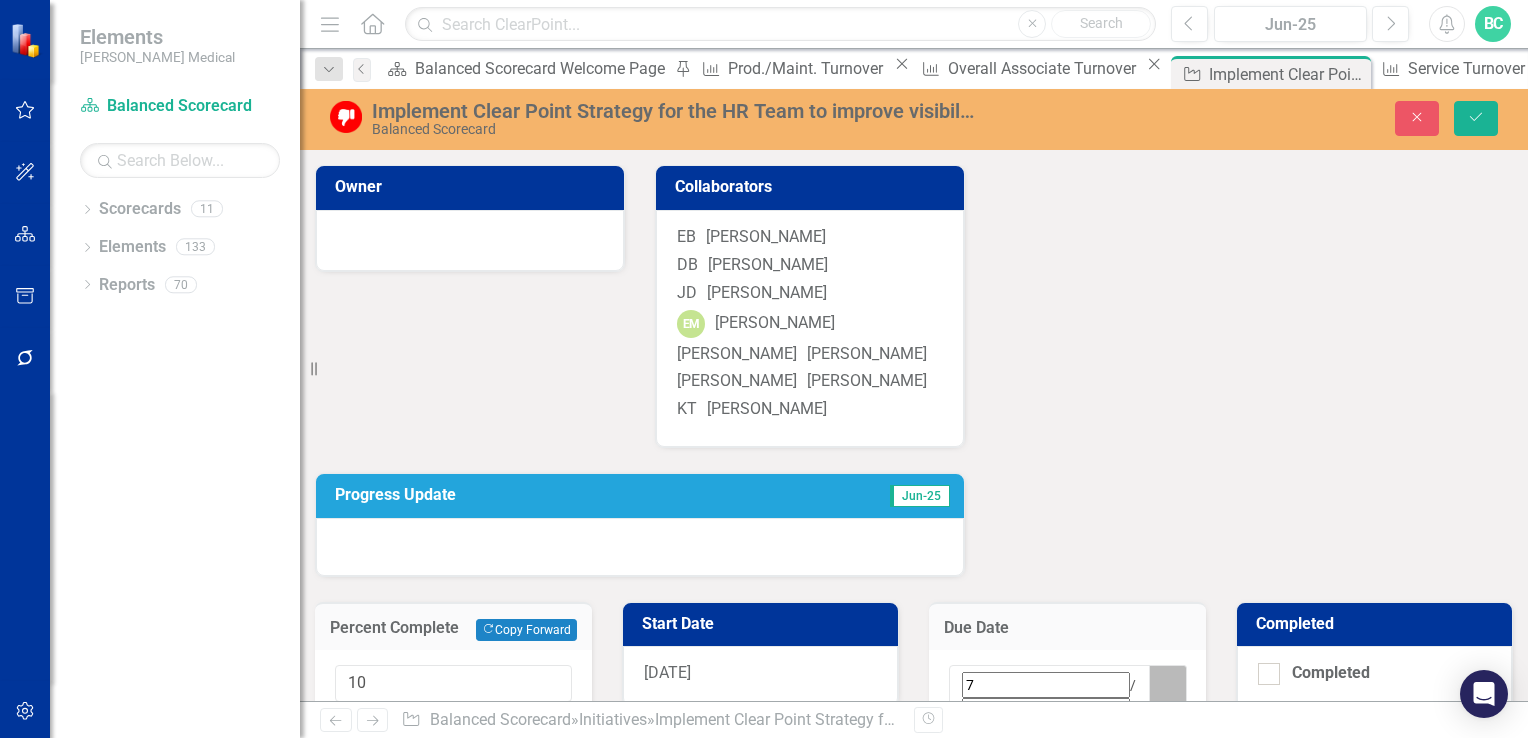 click 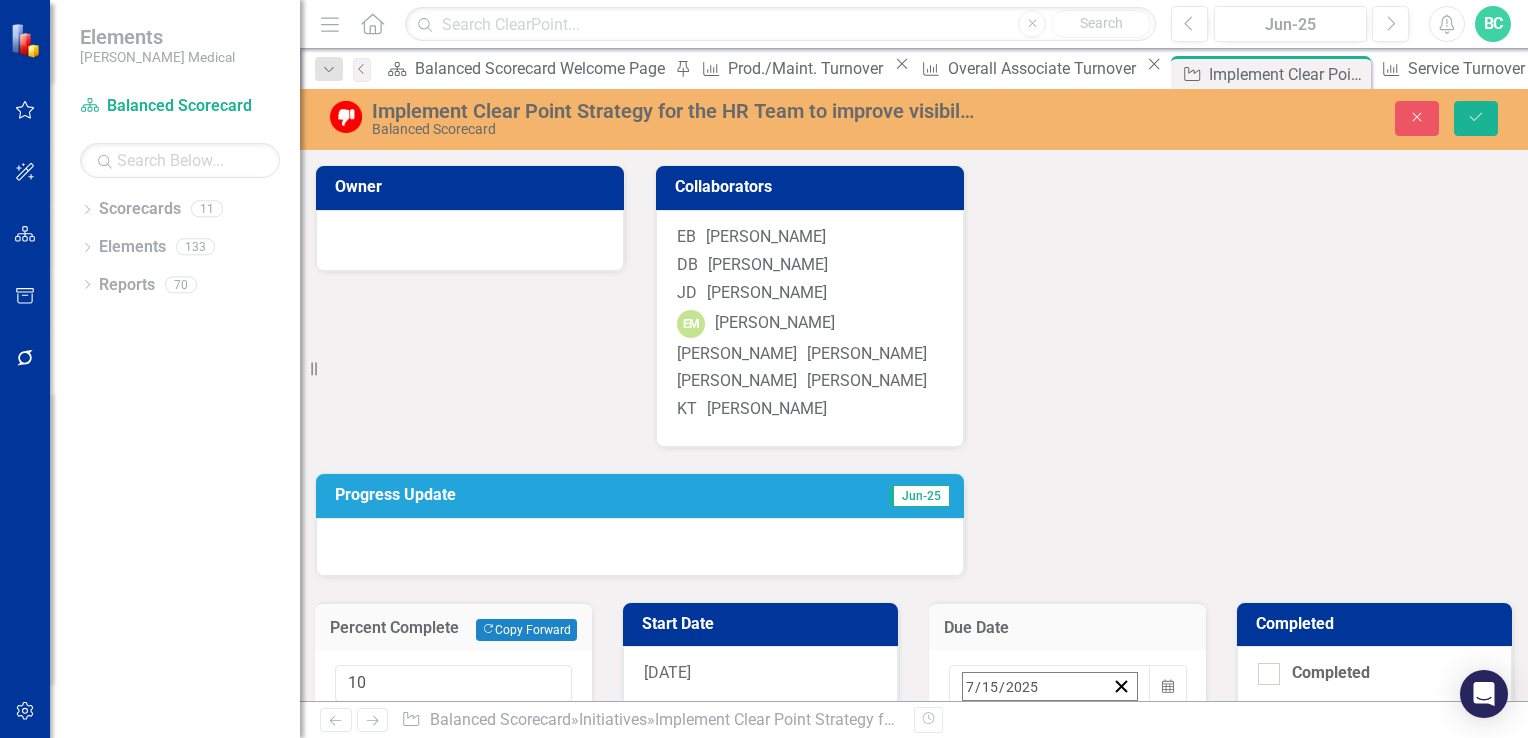 click on "31" at bounding box center (1025, 954) 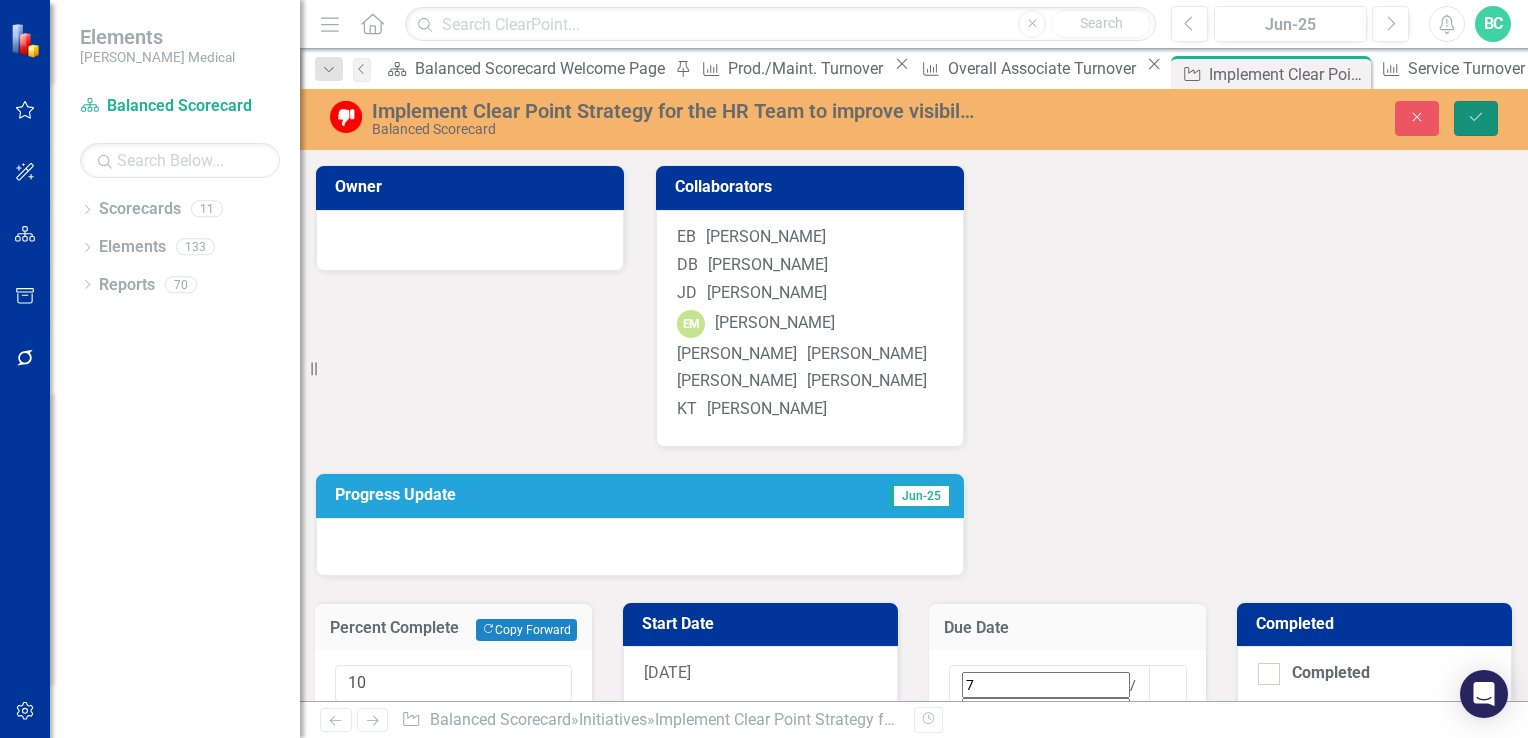 click on "Save" 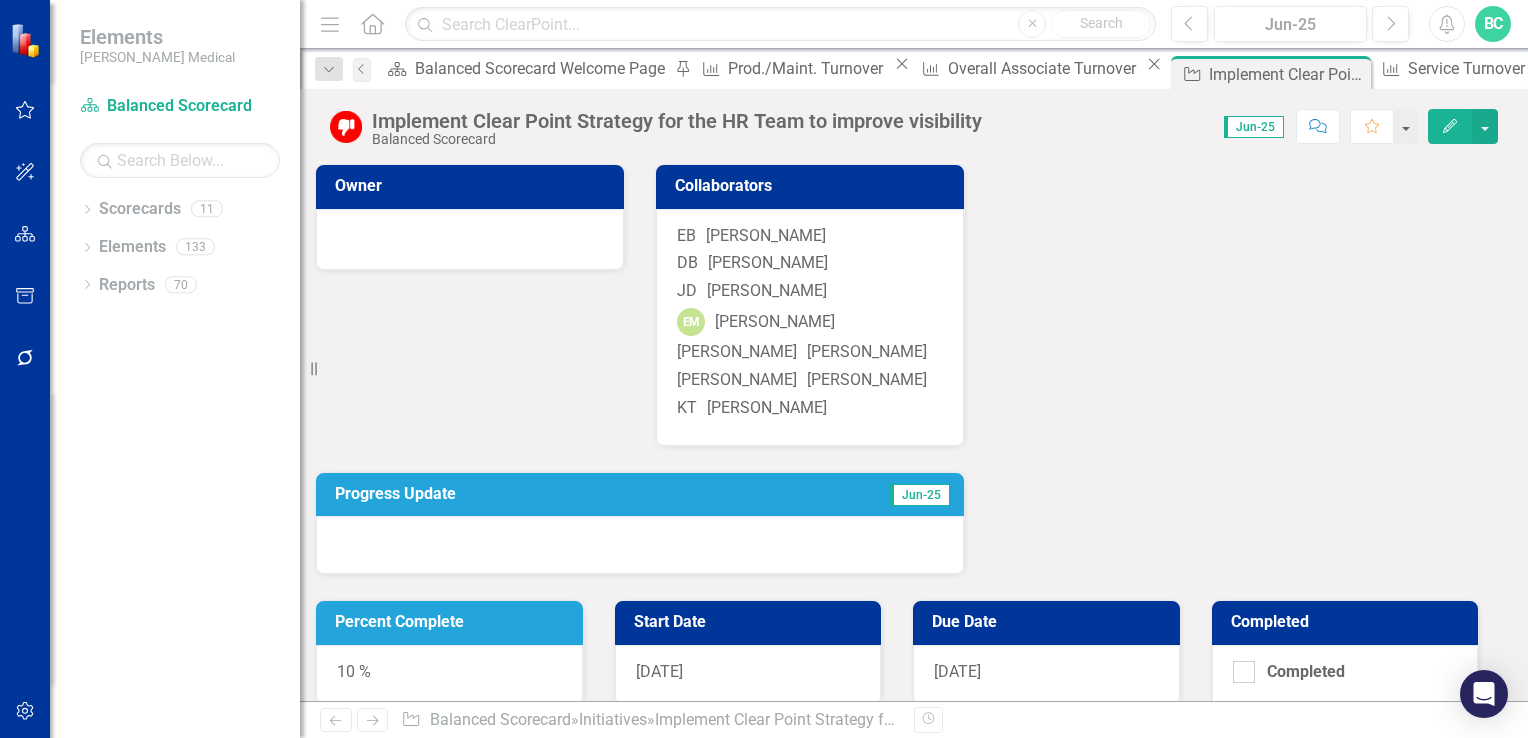 click on "Progress Update" at bounding box center (539, 494) 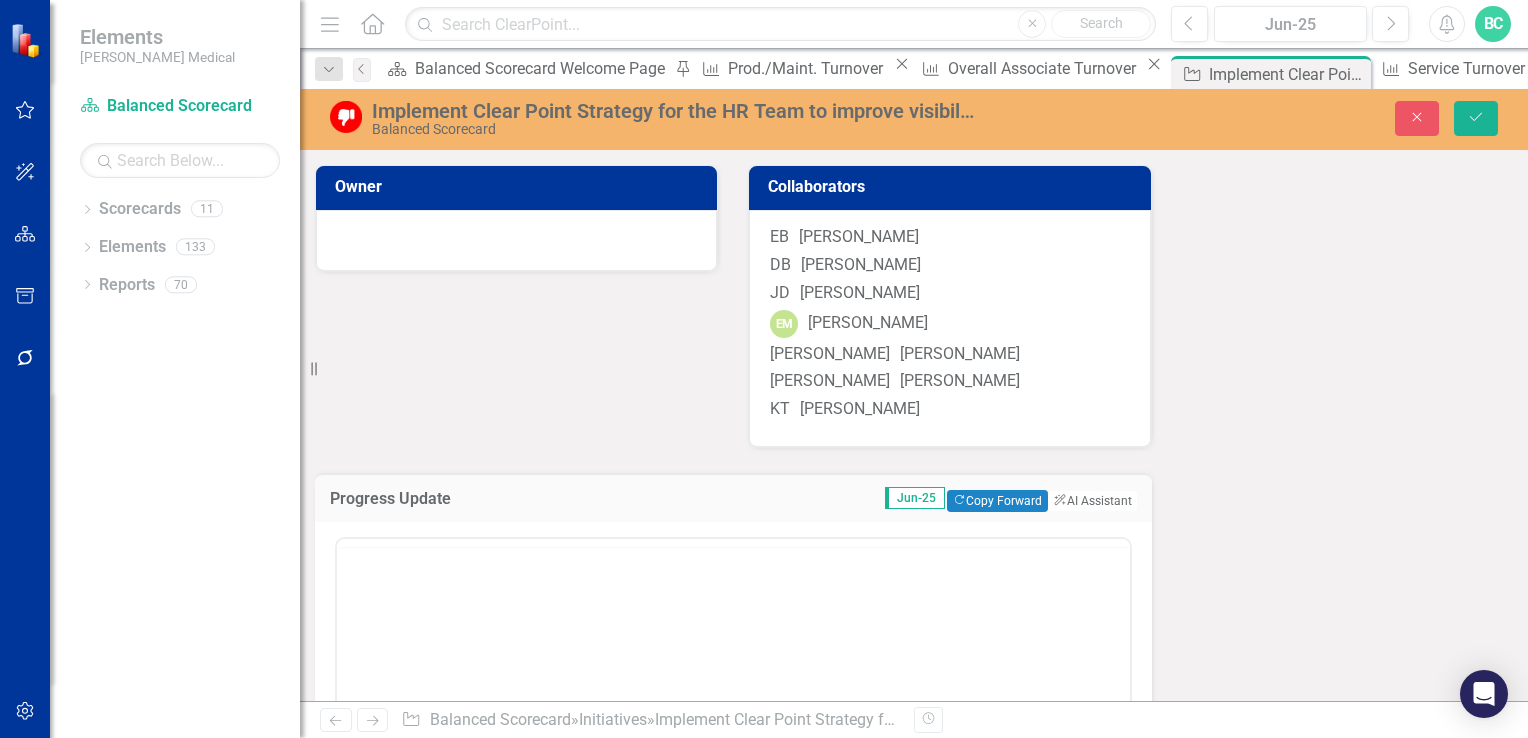 scroll, scrollTop: 0, scrollLeft: 0, axis: both 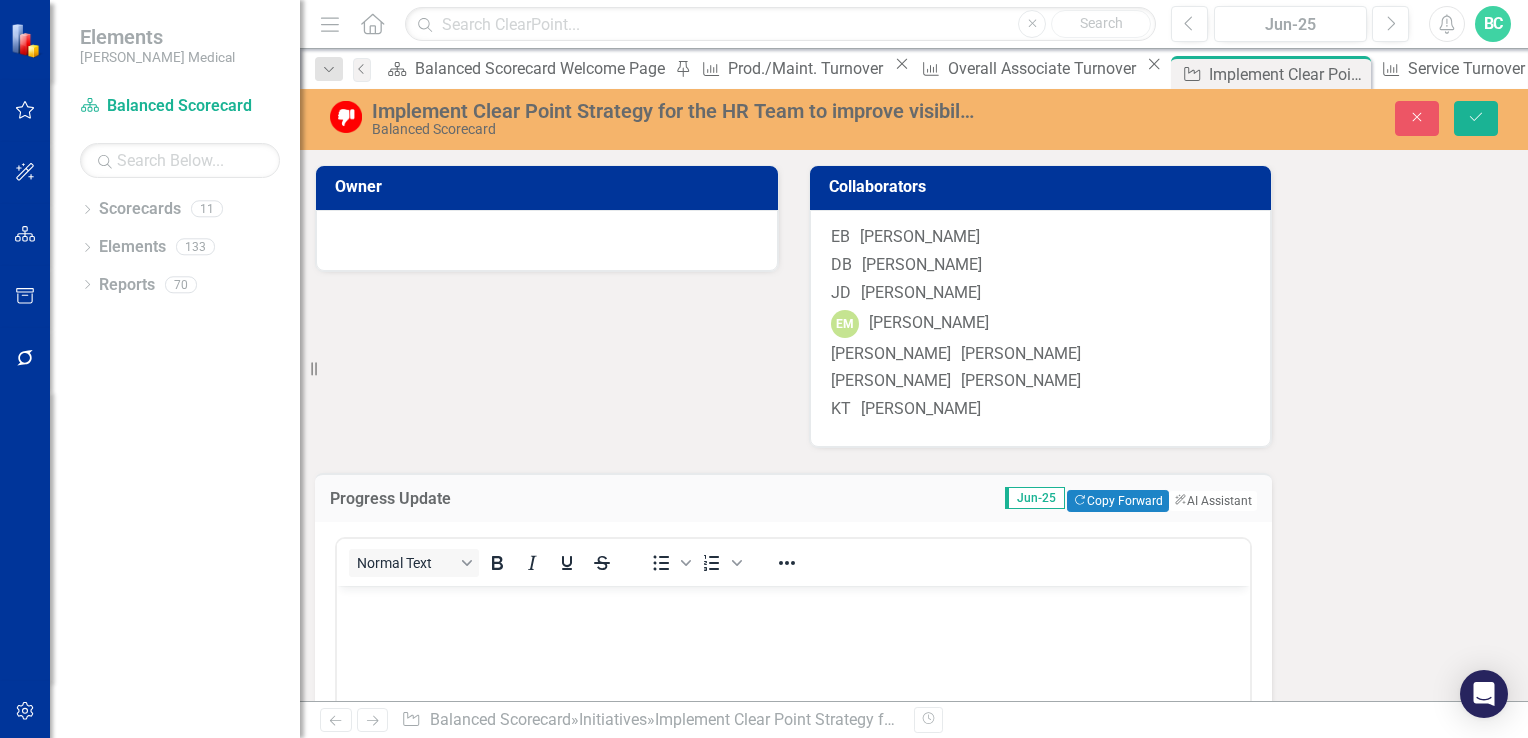 click at bounding box center [793, 602] 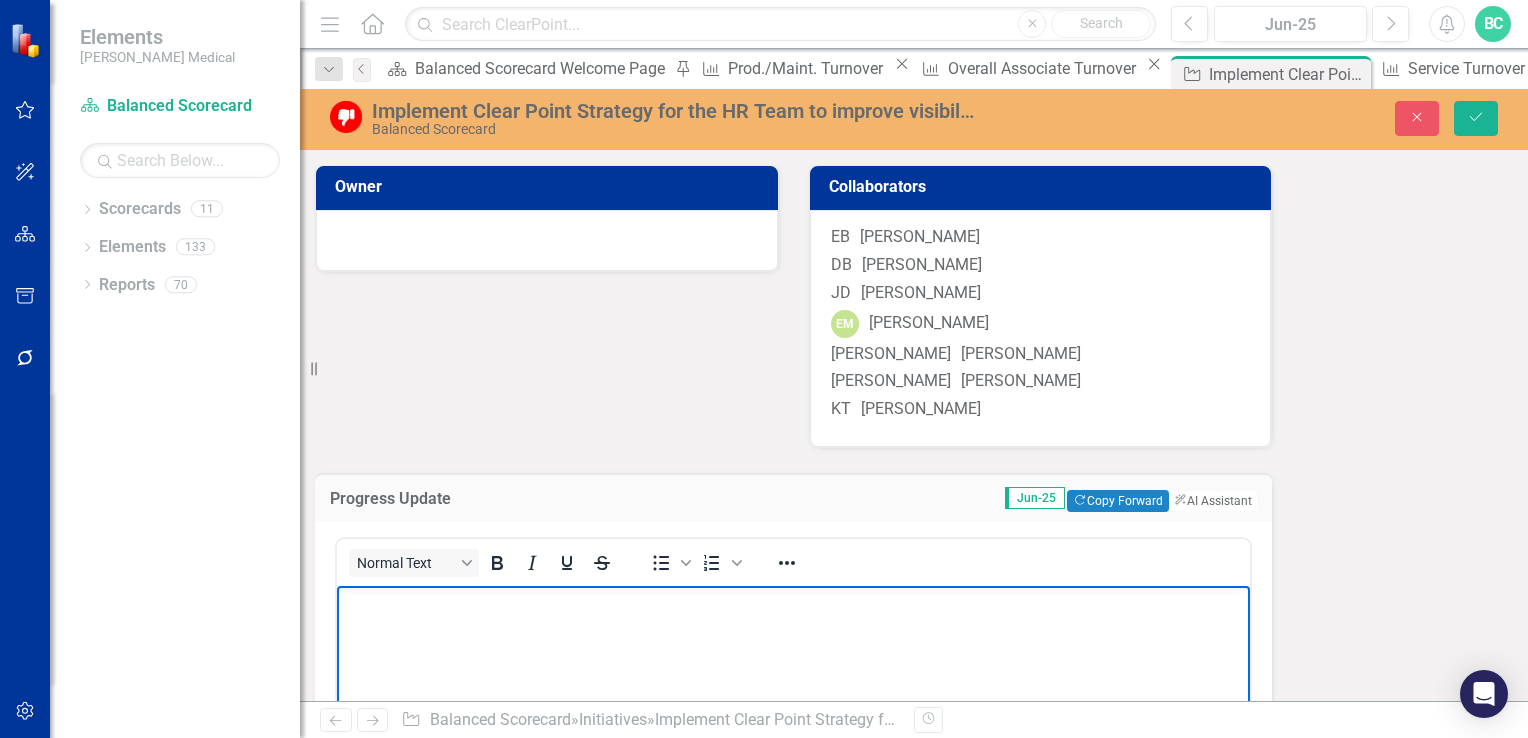 type 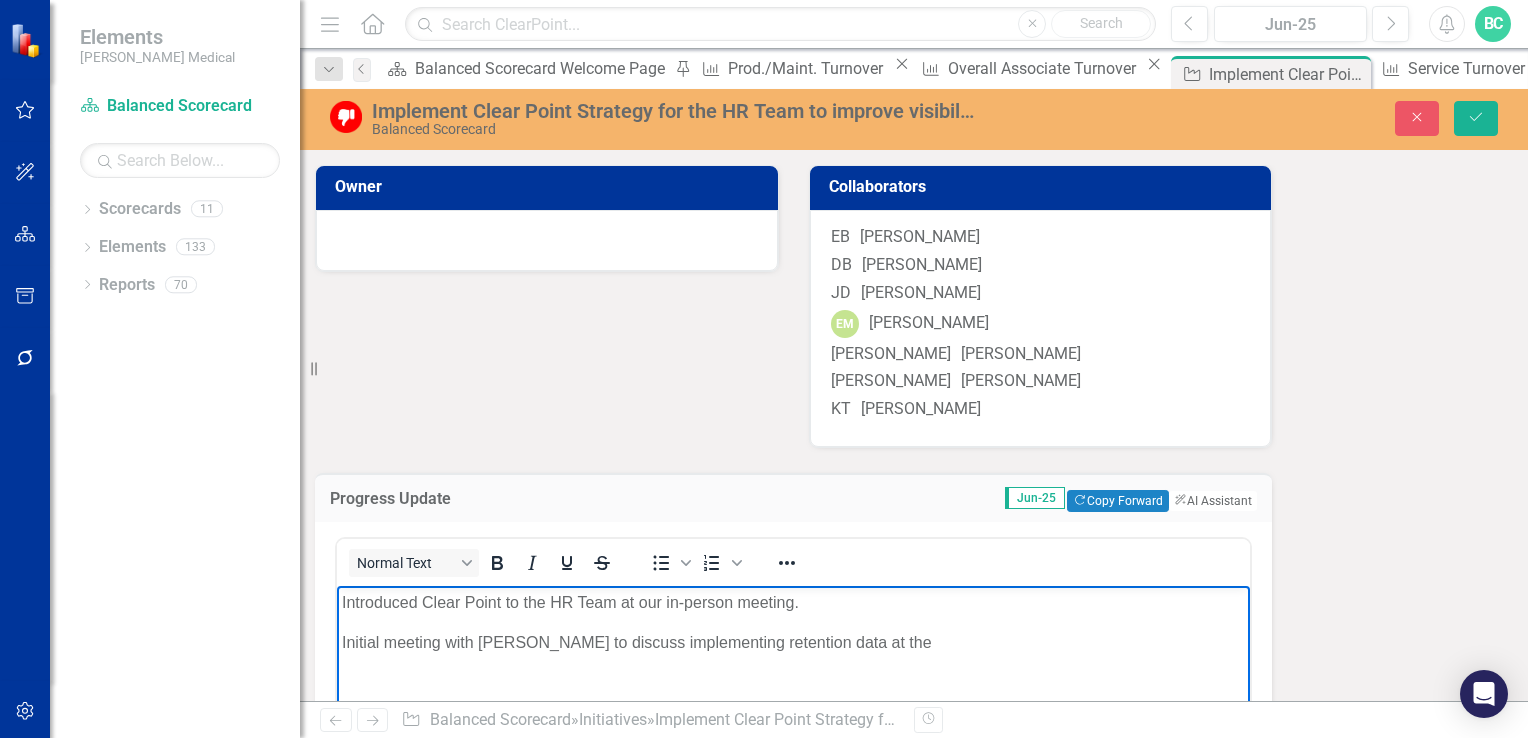 scroll, scrollTop: 7, scrollLeft: 0, axis: vertical 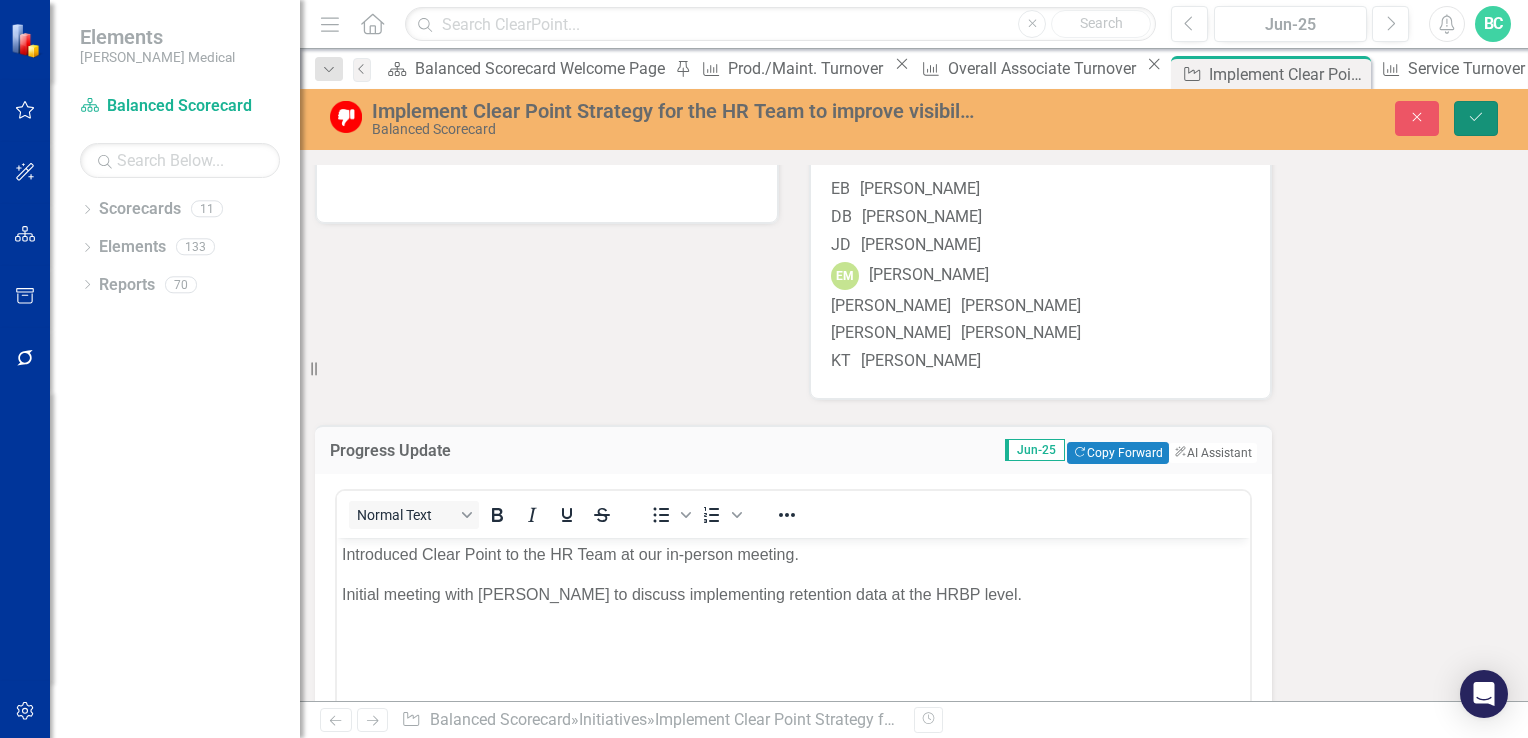 click on "Save" 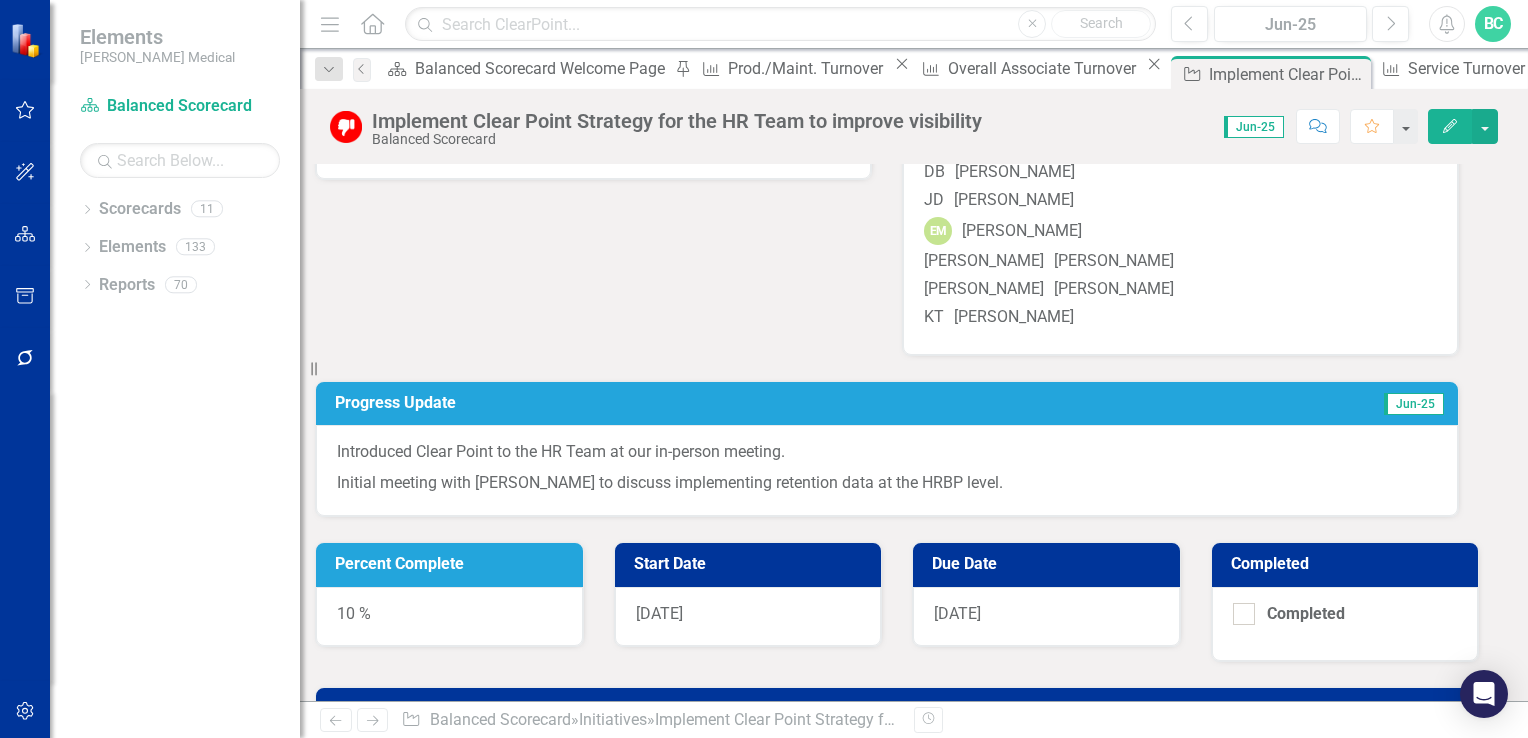 scroll, scrollTop: 0, scrollLeft: 0, axis: both 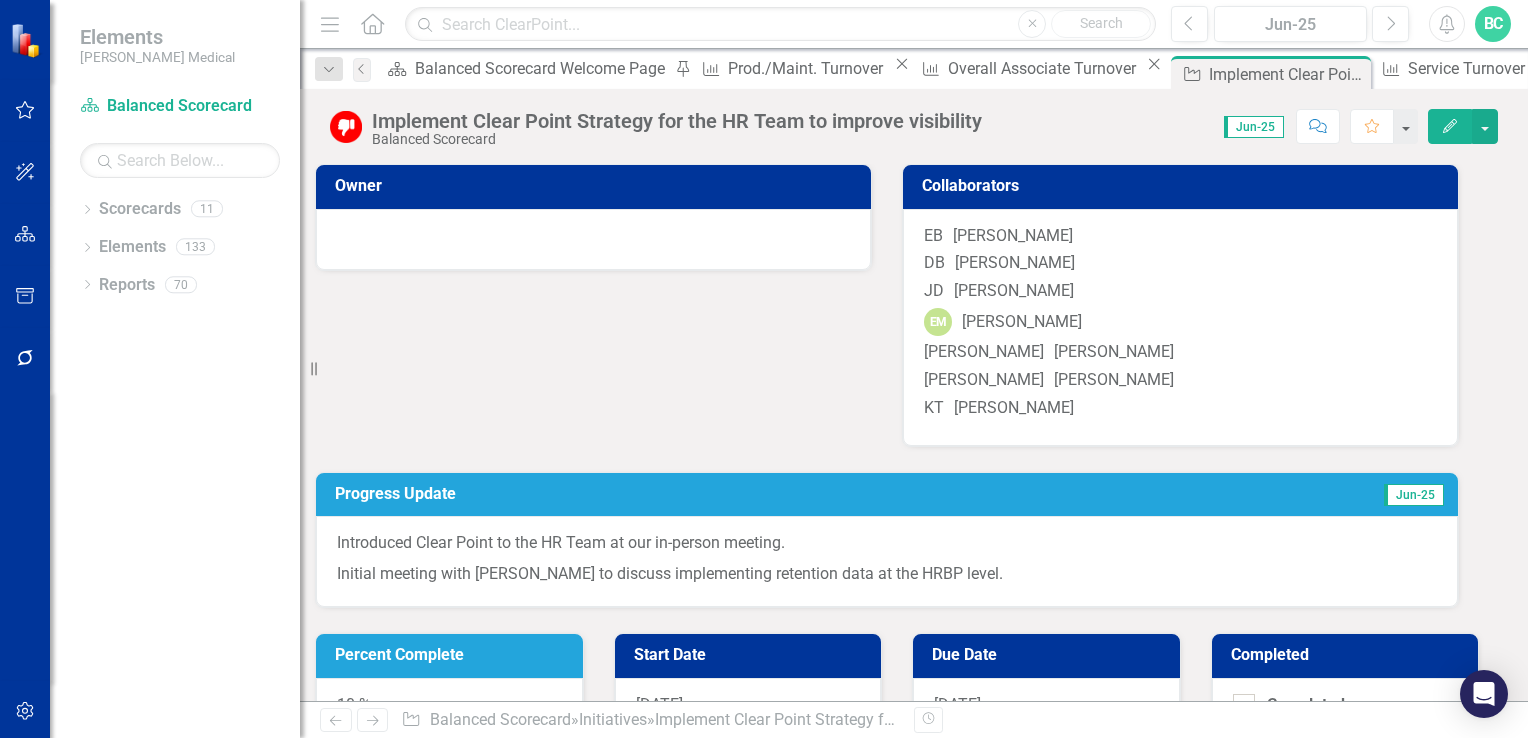 click on "Edit" at bounding box center (1450, 126) 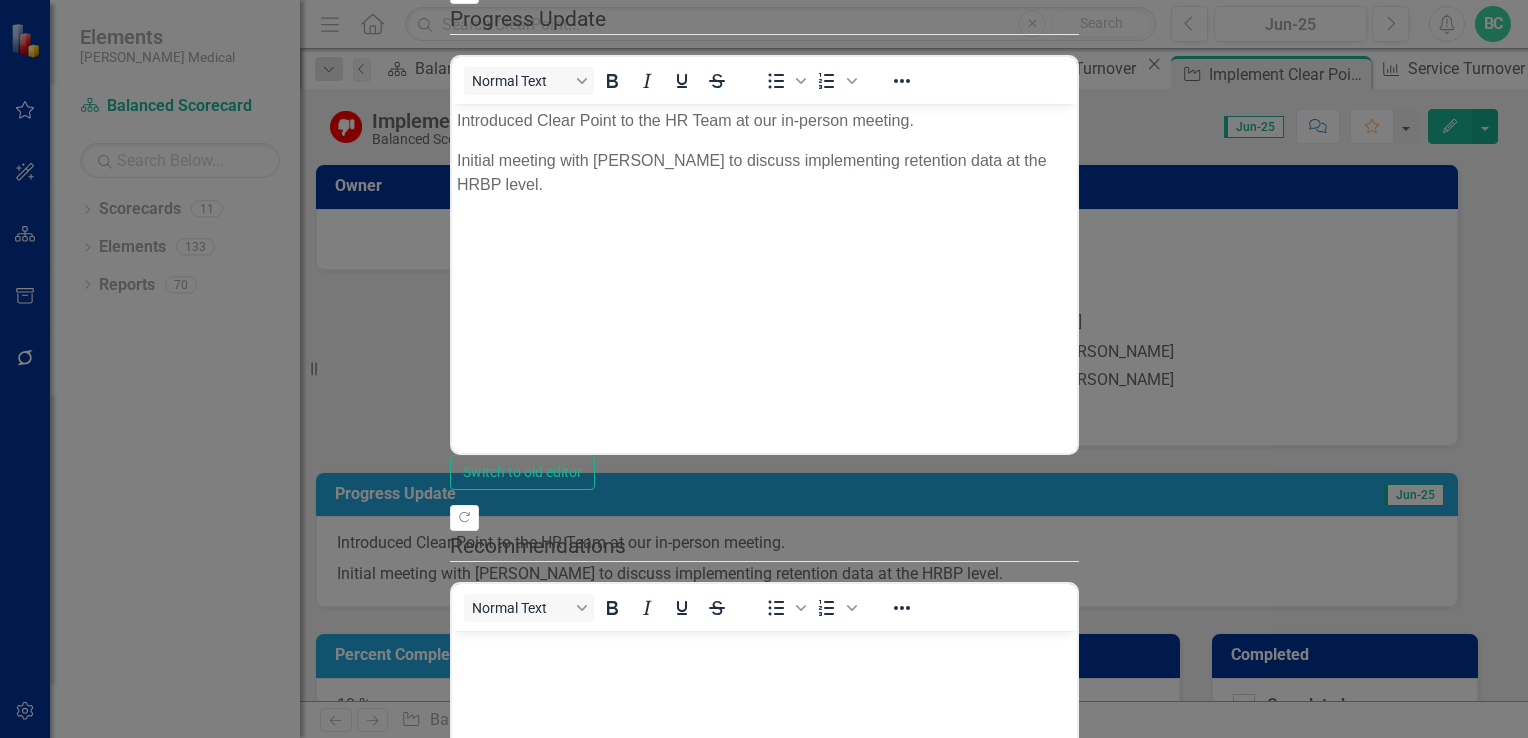 scroll, scrollTop: 0, scrollLeft: 0, axis: both 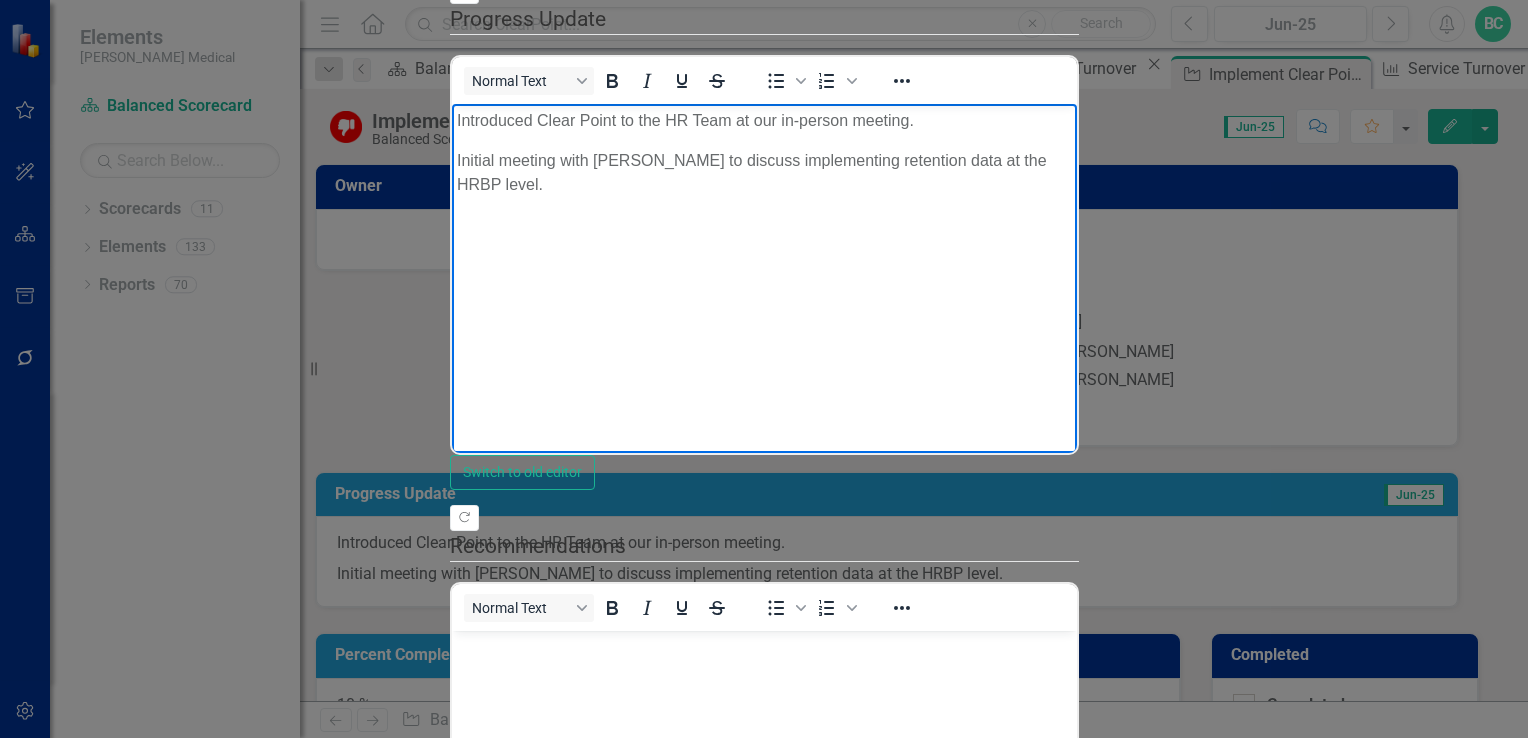 click on "Introduced Clear Point to the HR Team at our in-person meeting." at bounding box center (763, 121) 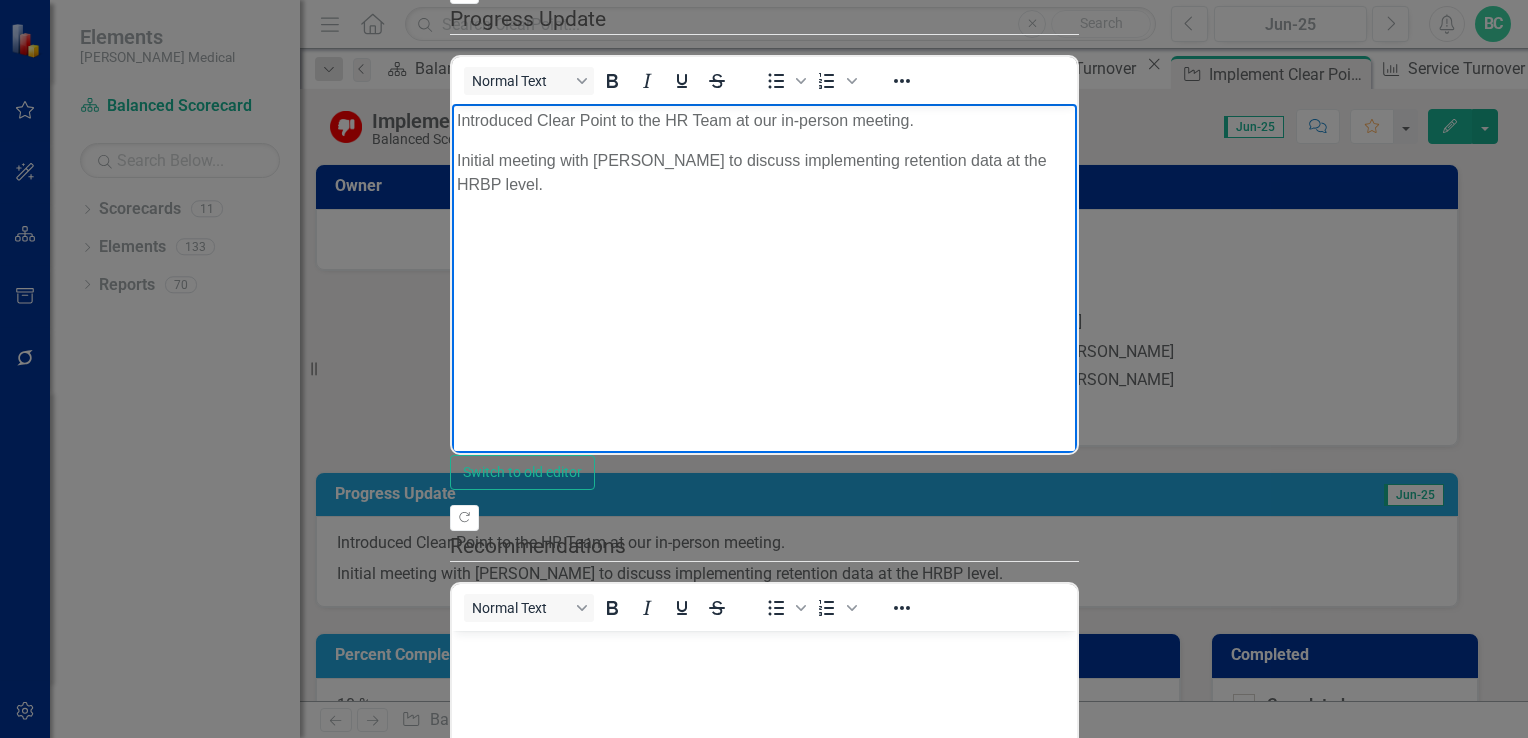 type 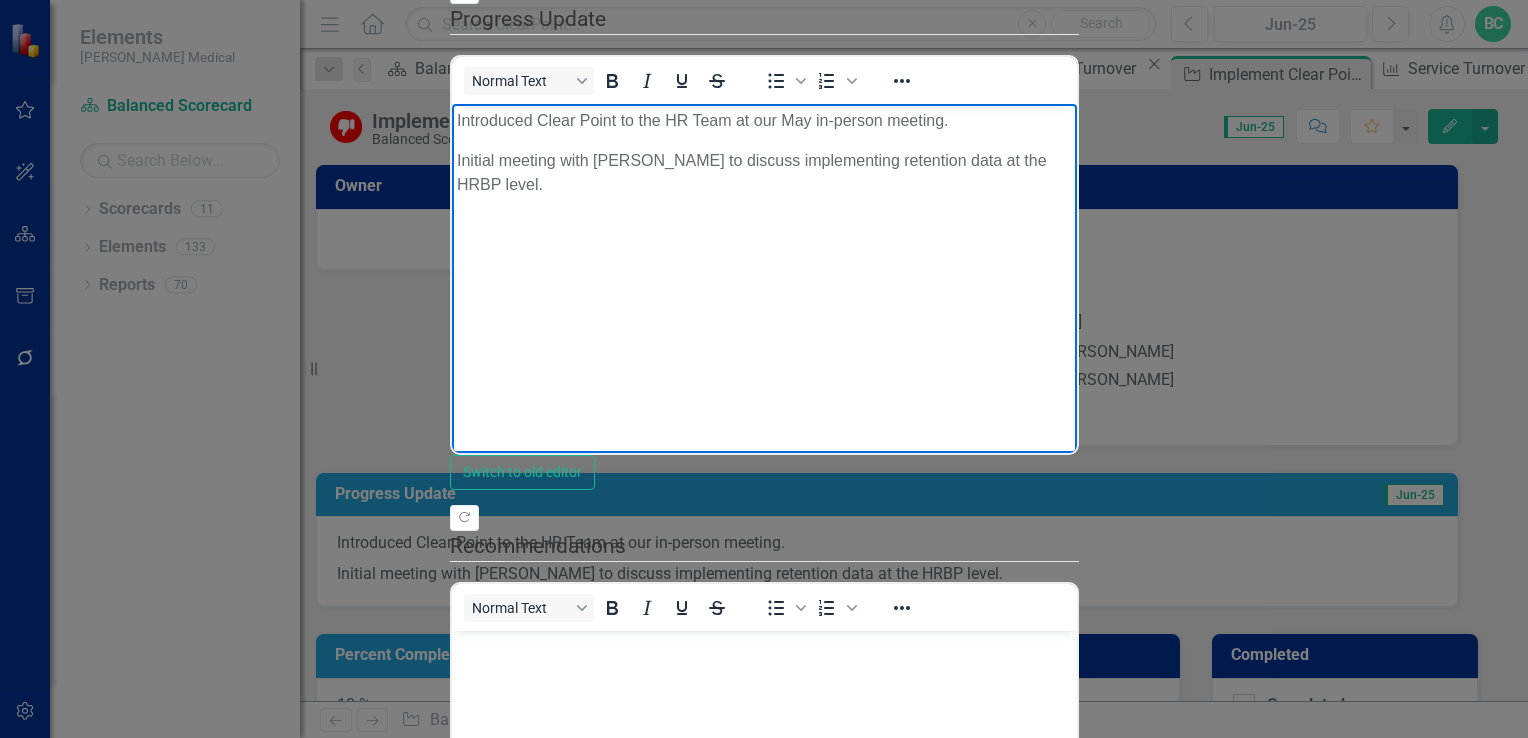 click on "Initial meeting with [PERSON_NAME] to discuss implementing retention data at the HRBP level." at bounding box center (763, 173) 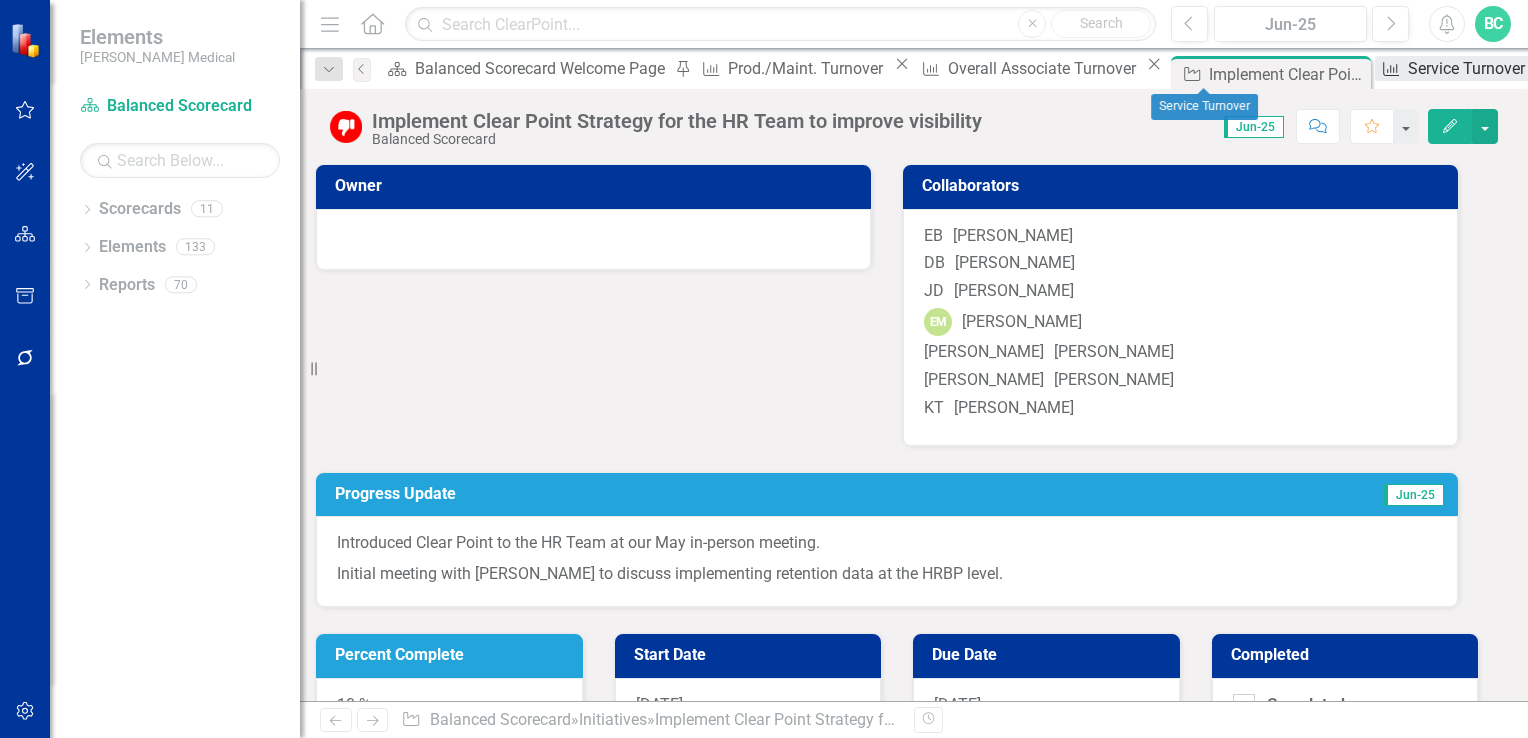 click on "Service Turnover" at bounding box center [1469, 68] 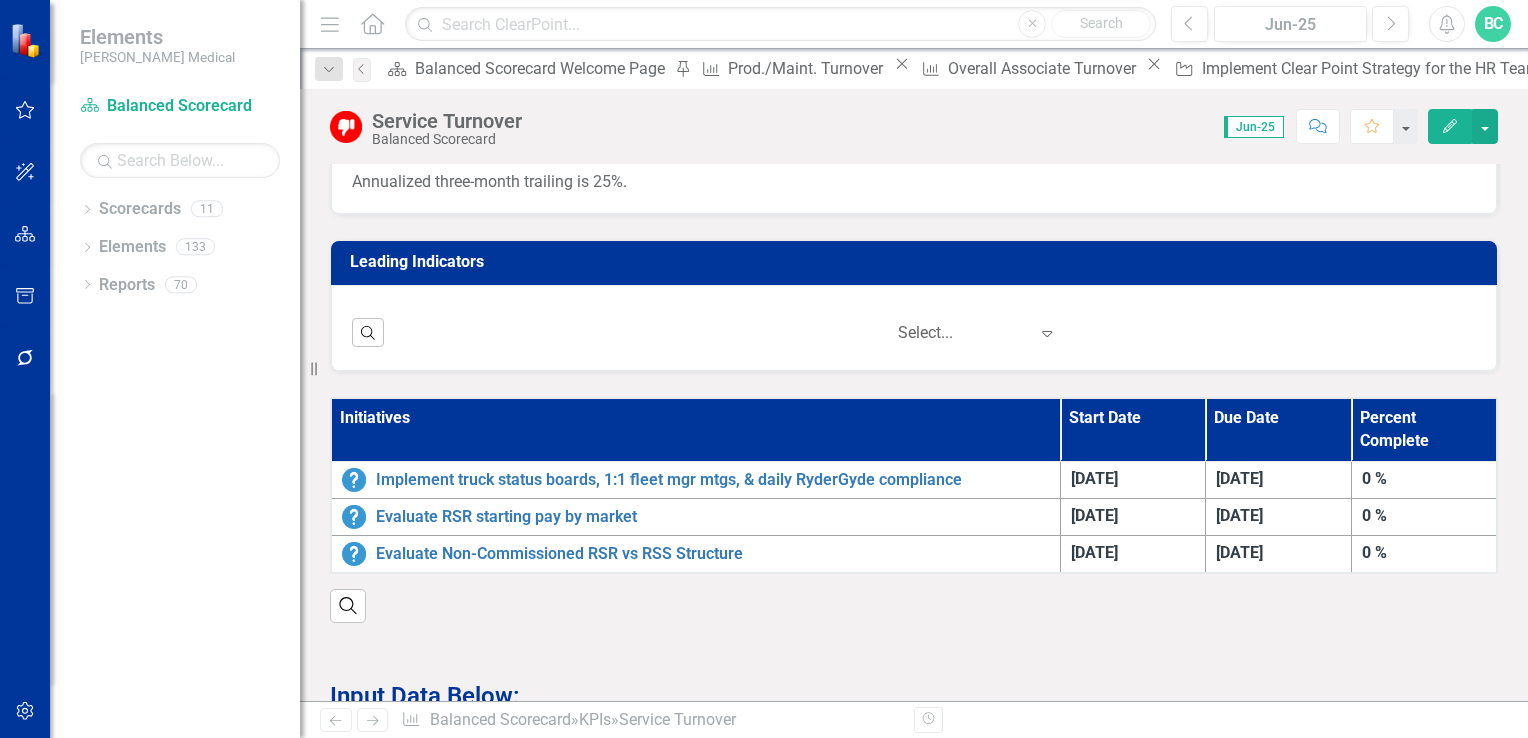 scroll, scrollTop: 1030, scrollLeft: 0, axis: vertical 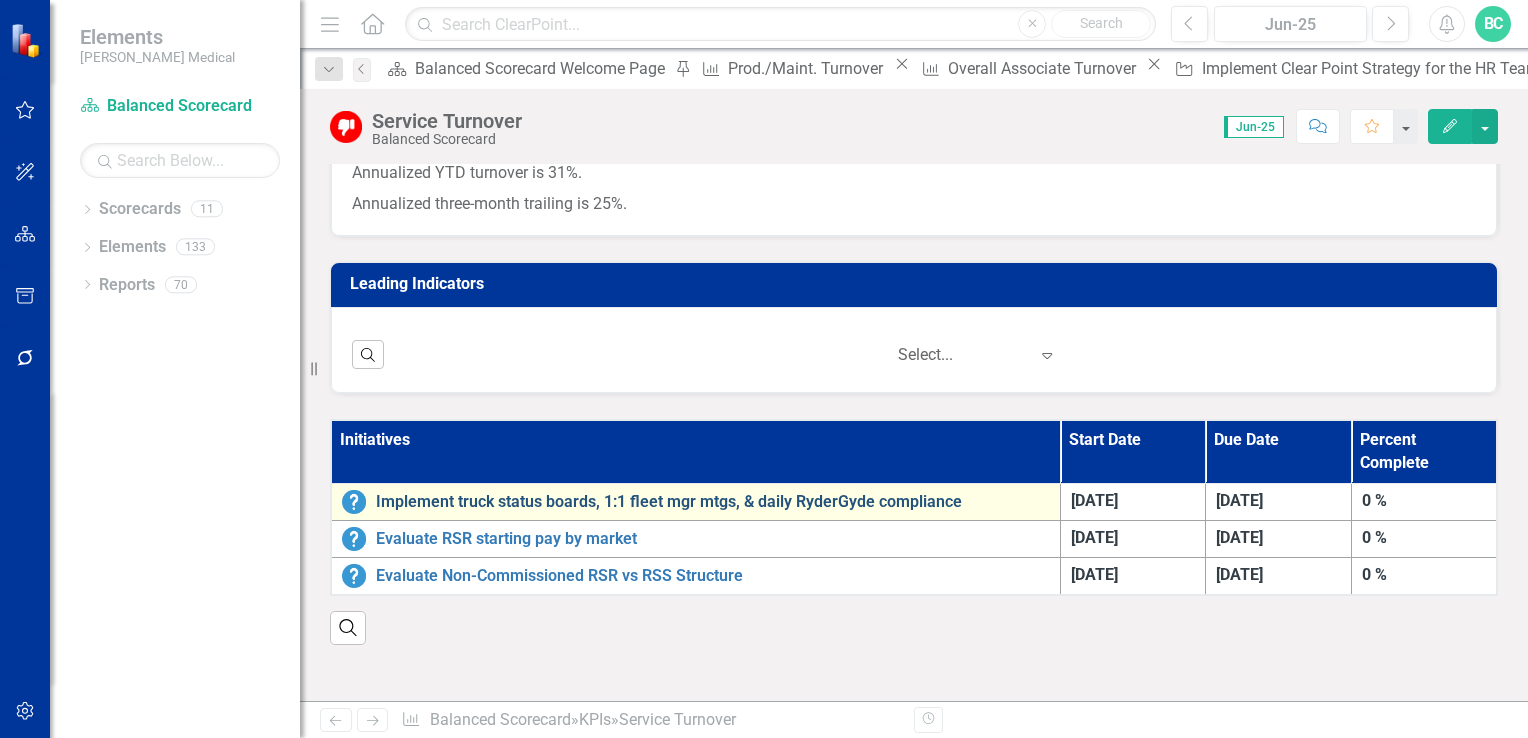 click on "Implement truck status boards, 1:1 fleet mgr mtgs, & daily RyderGyde compliance" at bounding box center (713, 502) 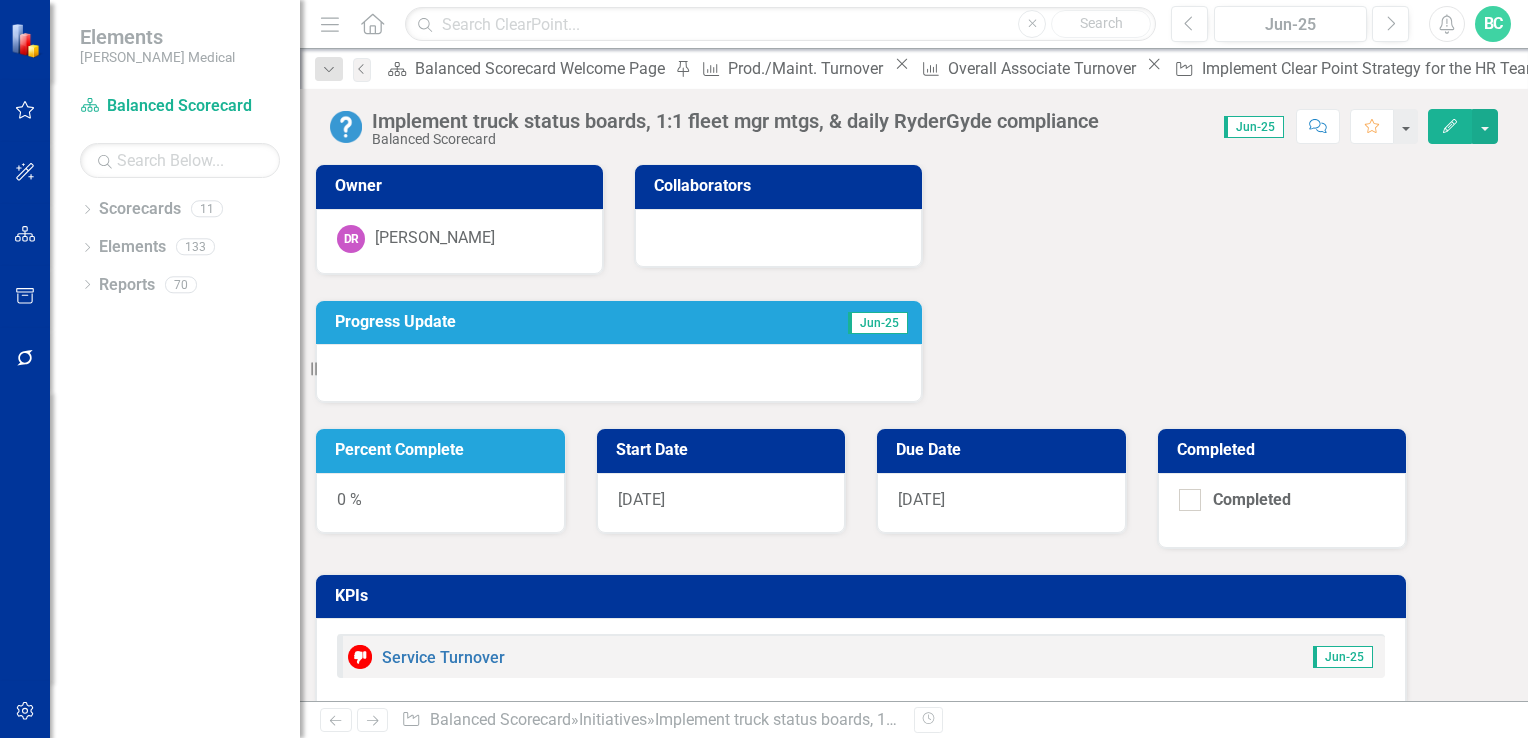 click on "Percent Complete" at bounding box center [444, 450] 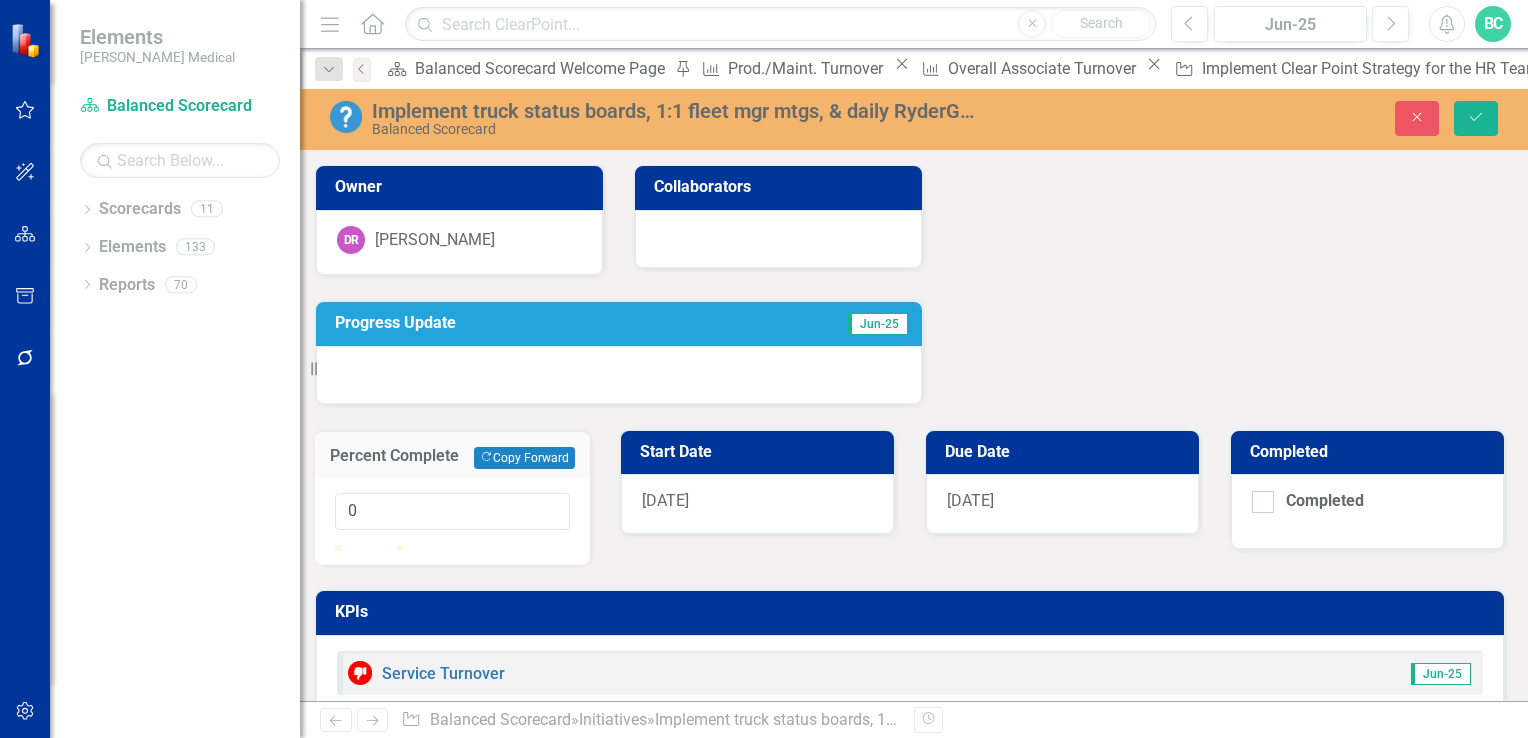 click at bounding box center [452, 545] 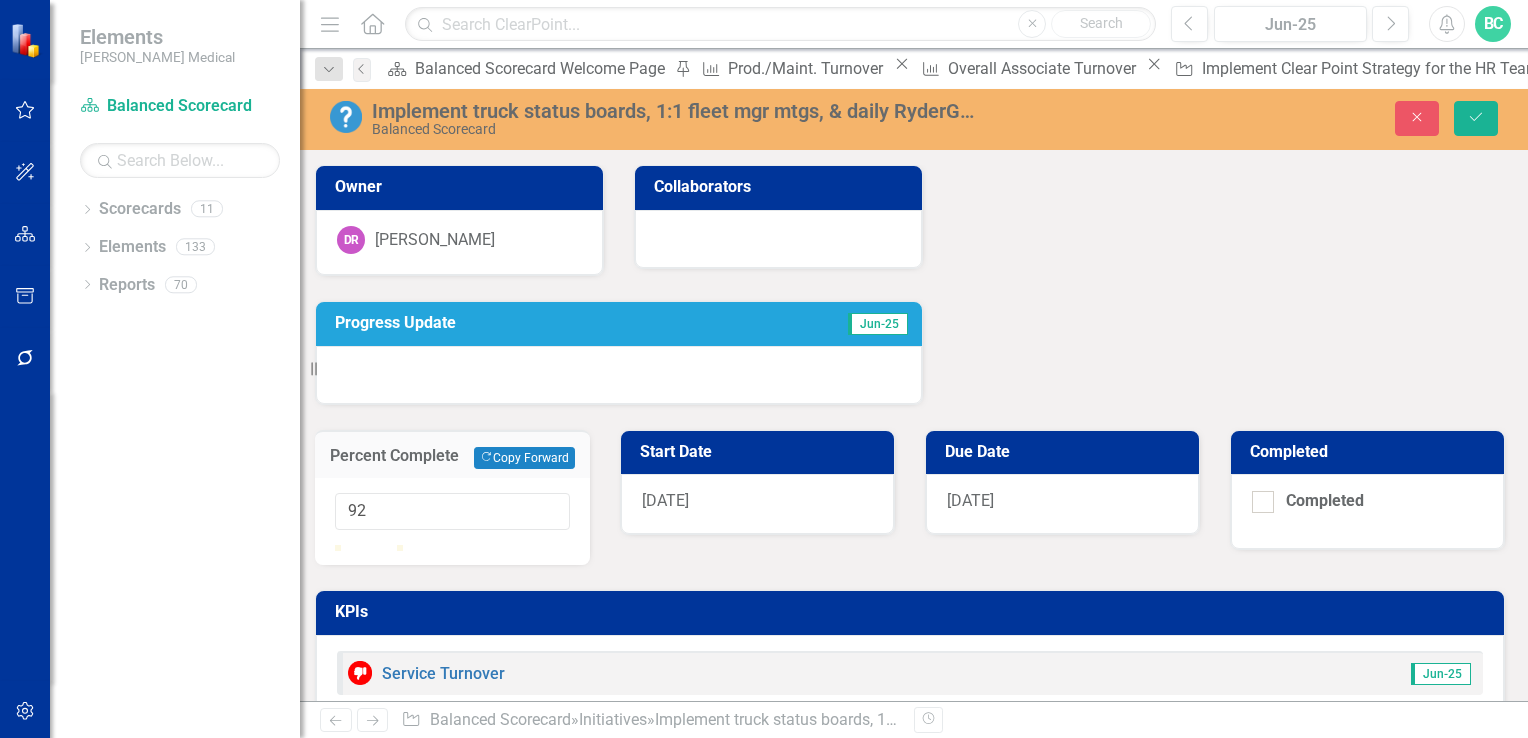 type on "90" 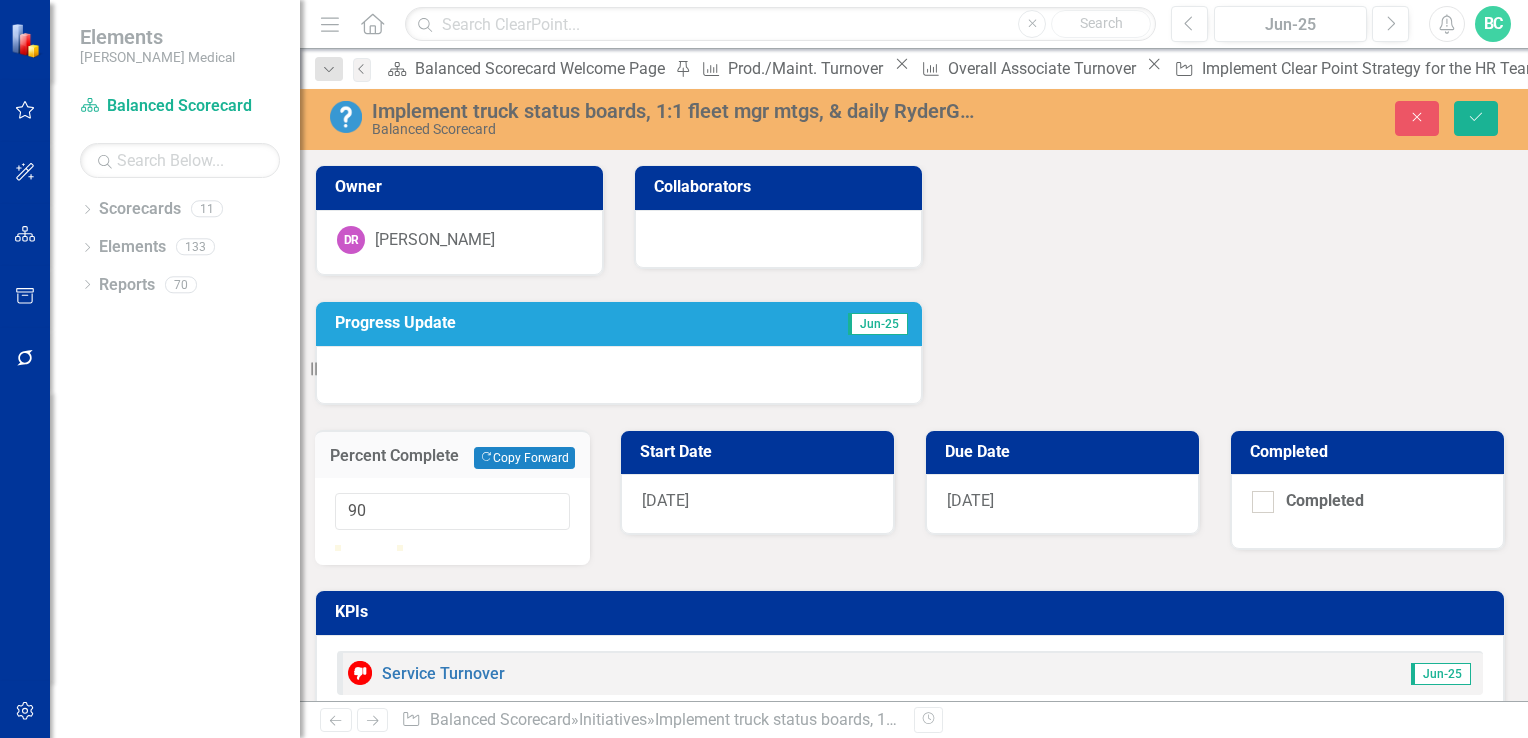 drag, startPoint x: 947, startPoint y: 321, endPoint x: 1003, endPoint y: 326, distance: 56.22277 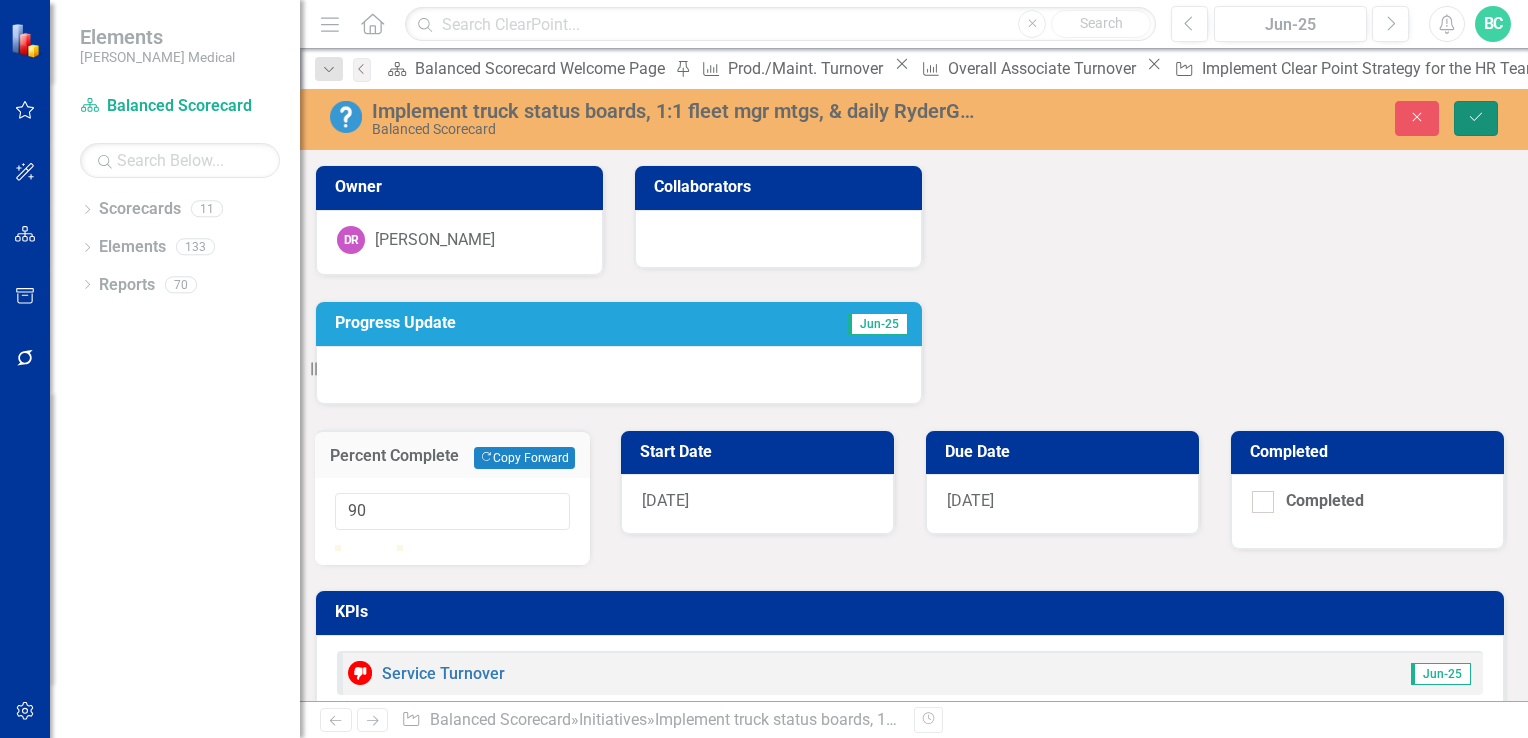 click on "Save" 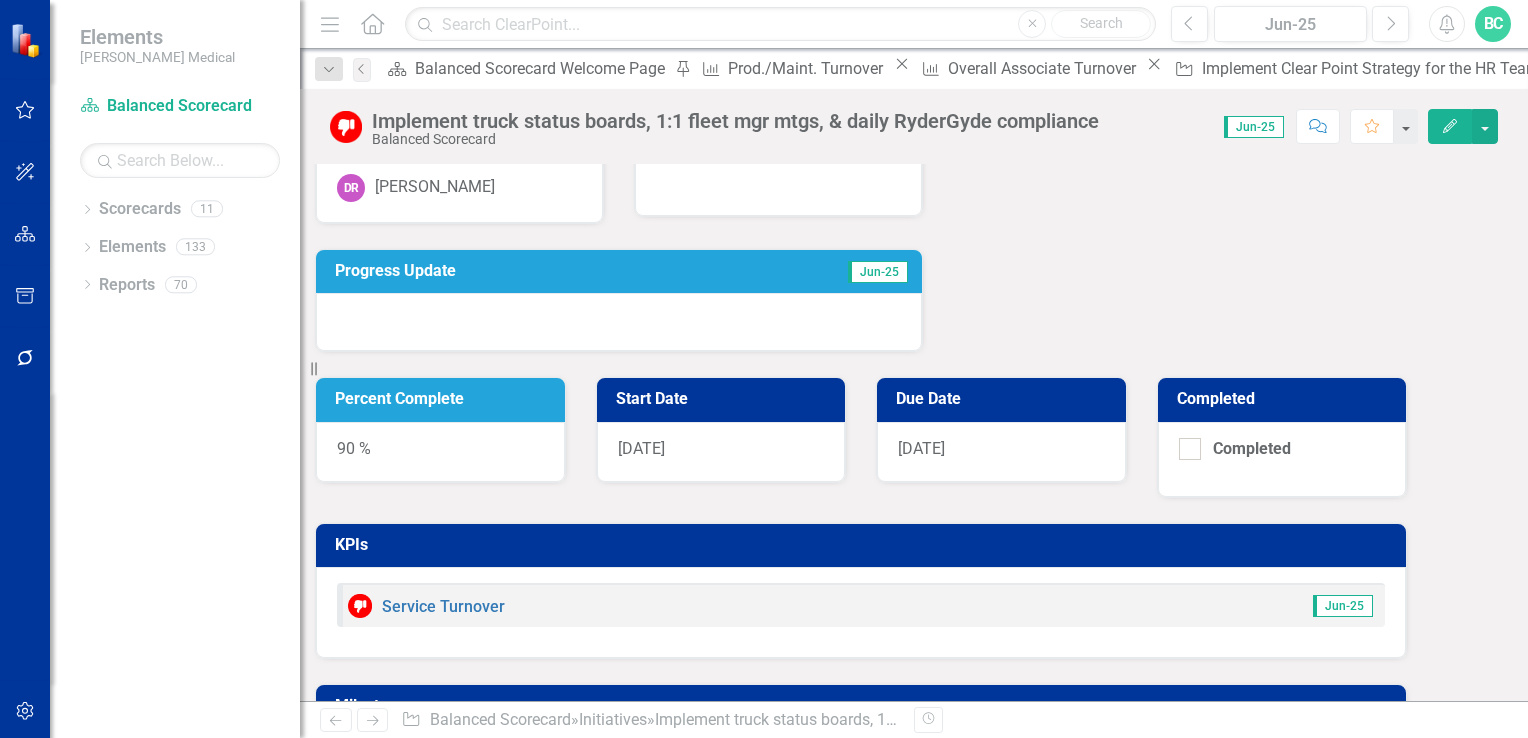 scroll, scrollTop: 0, scrollLeft: 0, axis: both 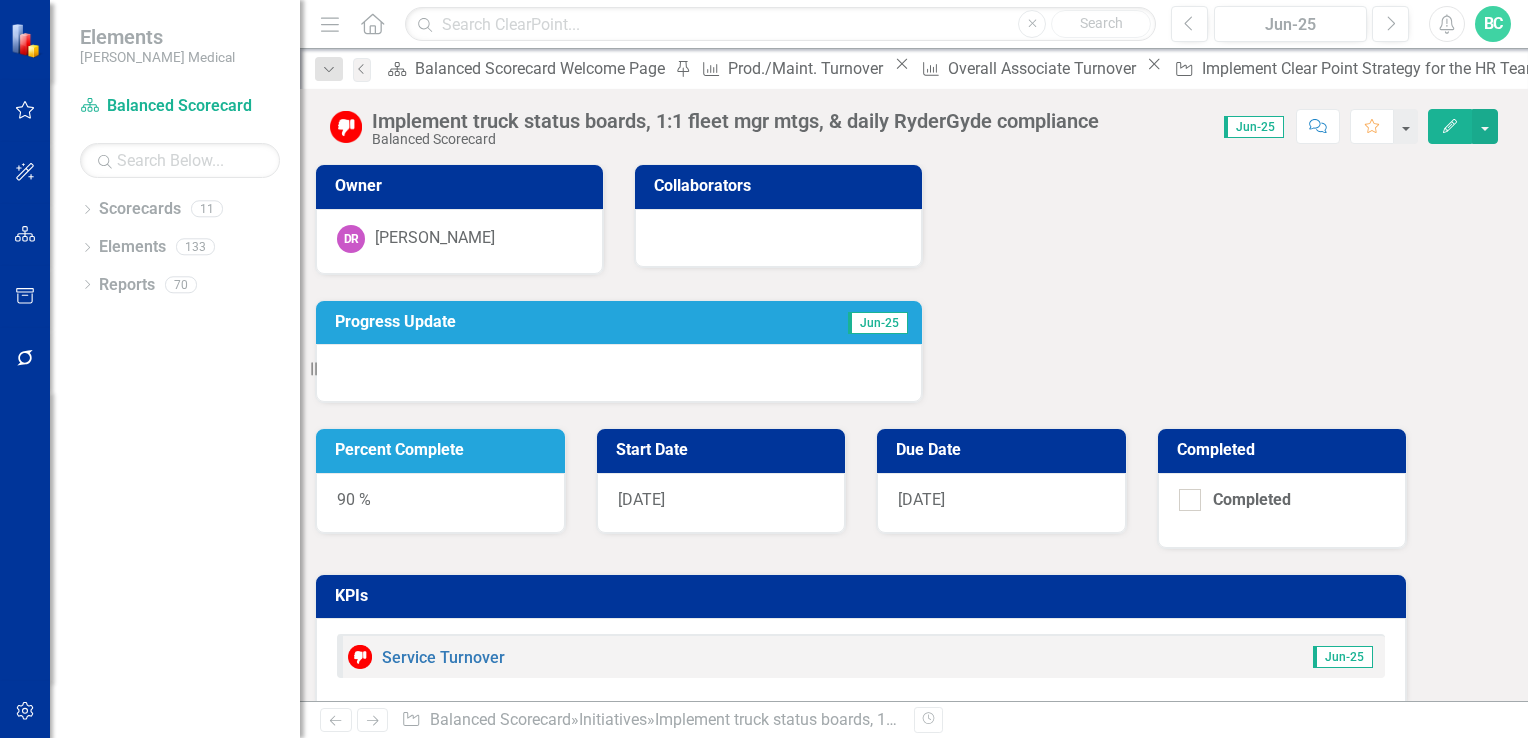 click on "Close" 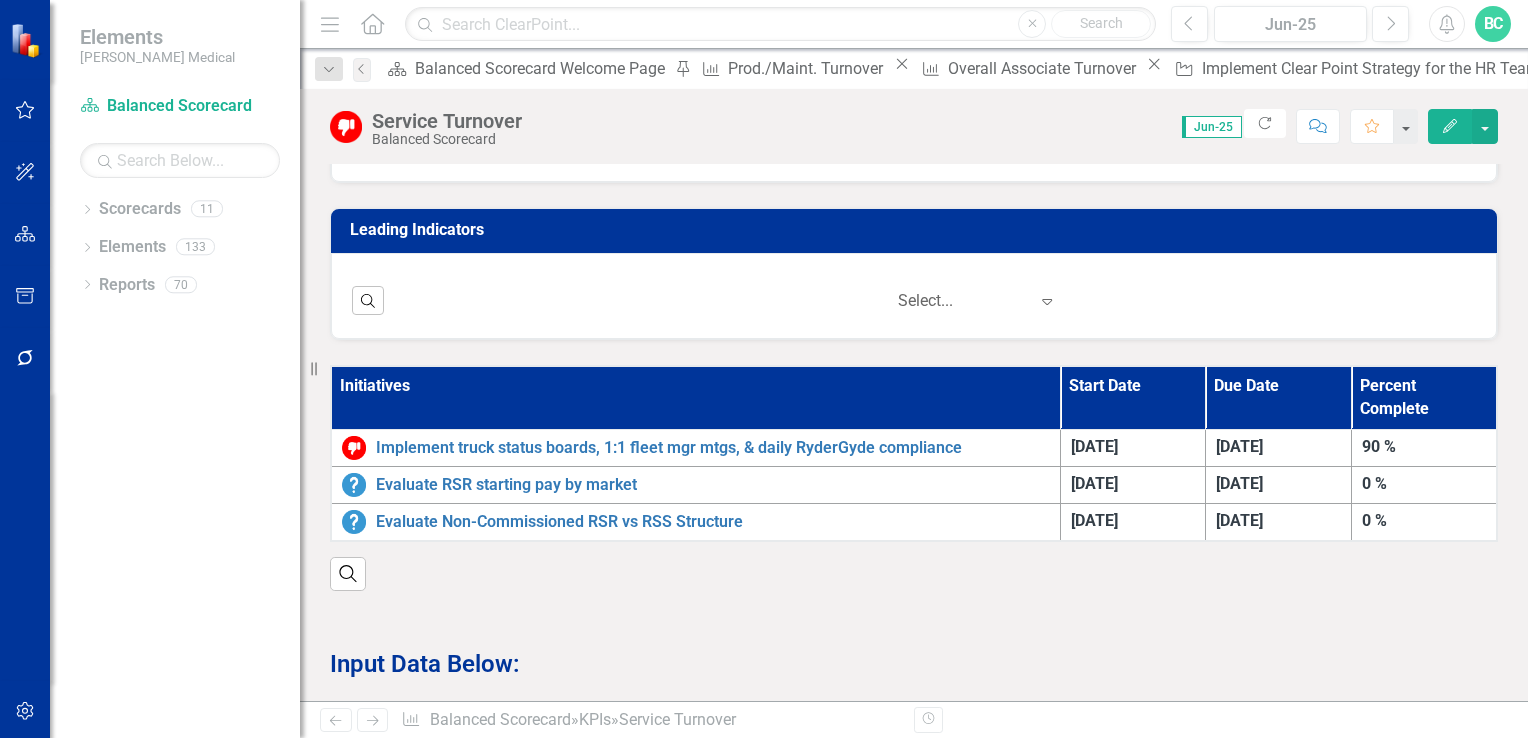 scroll, scrollTop: 1088, scrollLeft: 0, axis: vertical 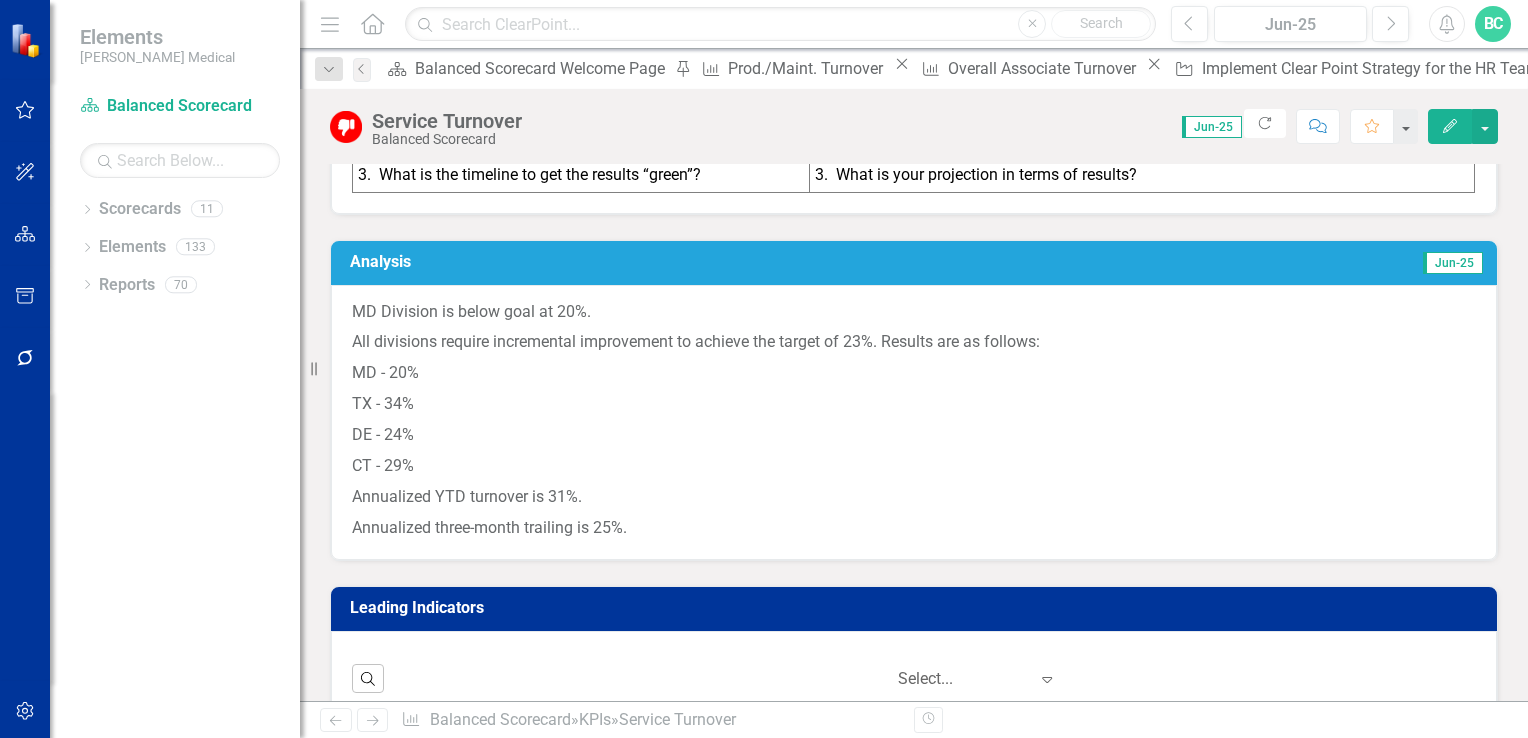 click on "Edit" 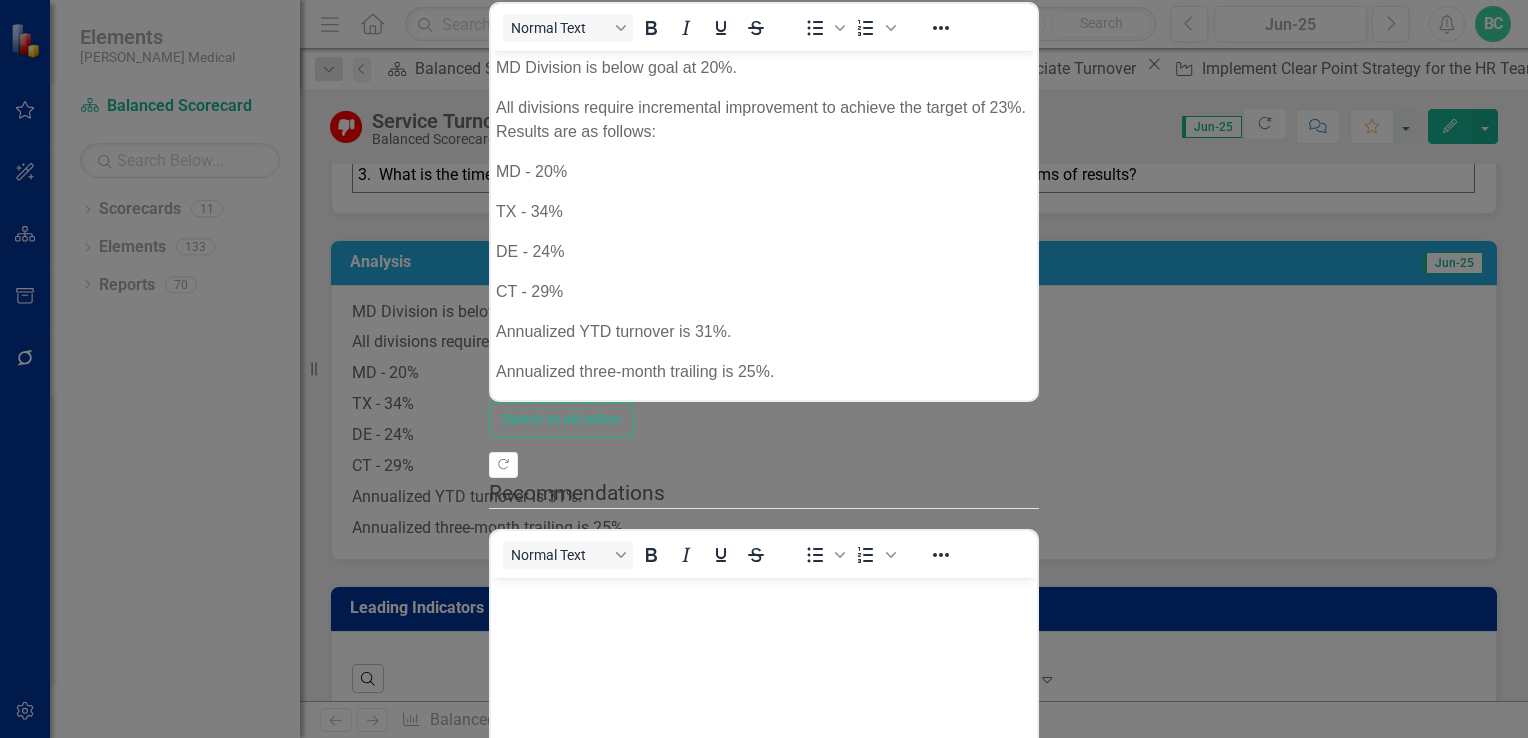scroll, scrollTop: 0, scrollLeft: 0, axis: both 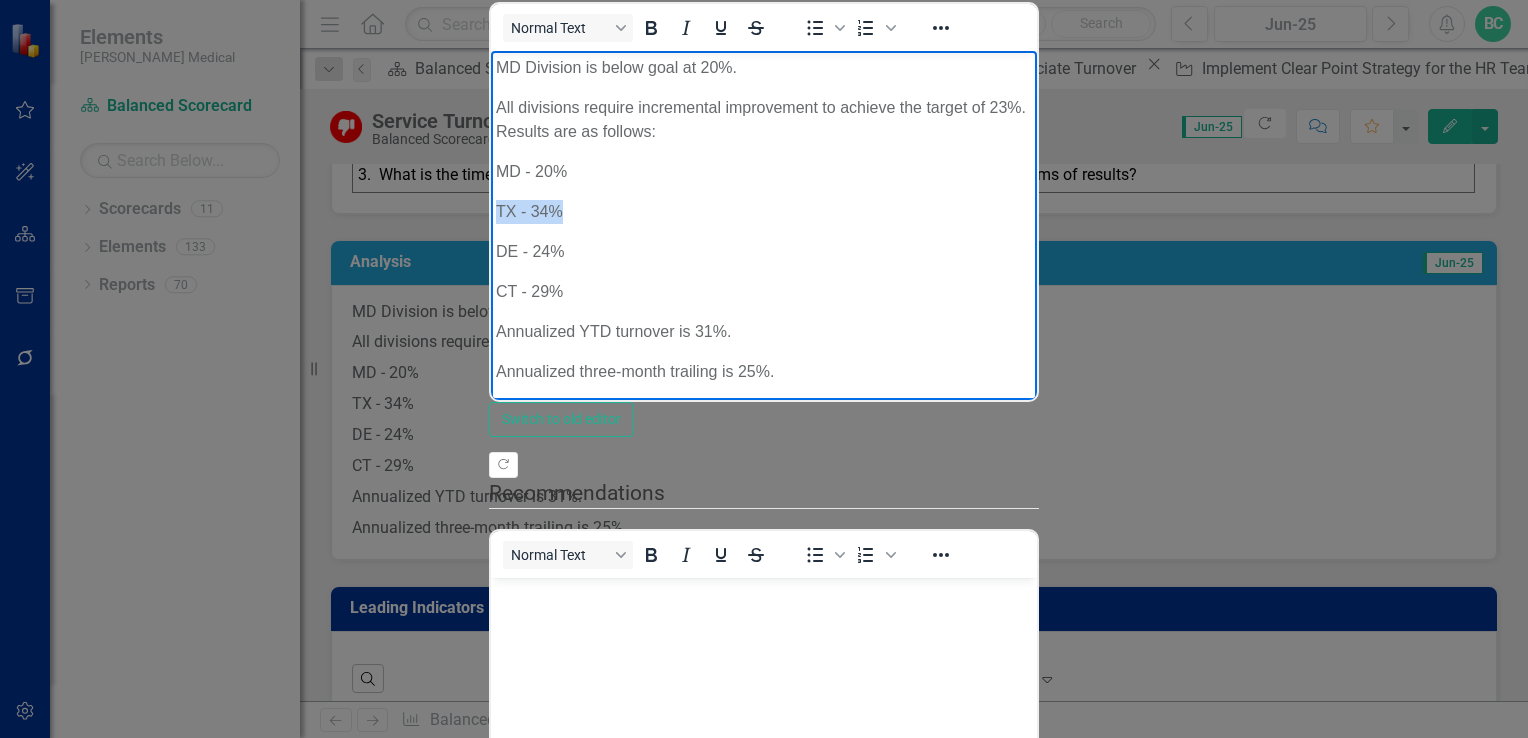 drag, startPoint x: 568, startPoint y: 190, endPoint x: 496, endPoint y: 184, distance: 72.249565 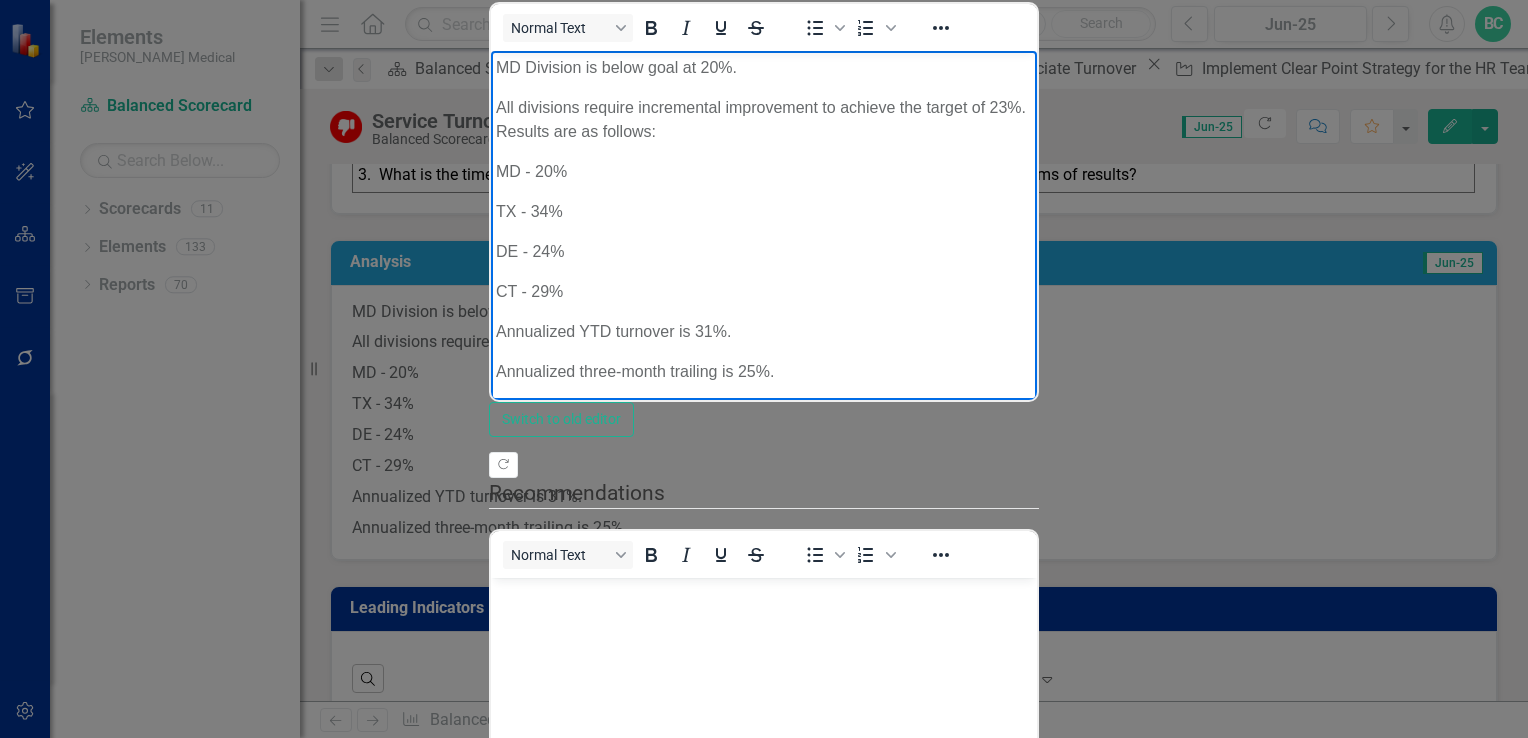 type 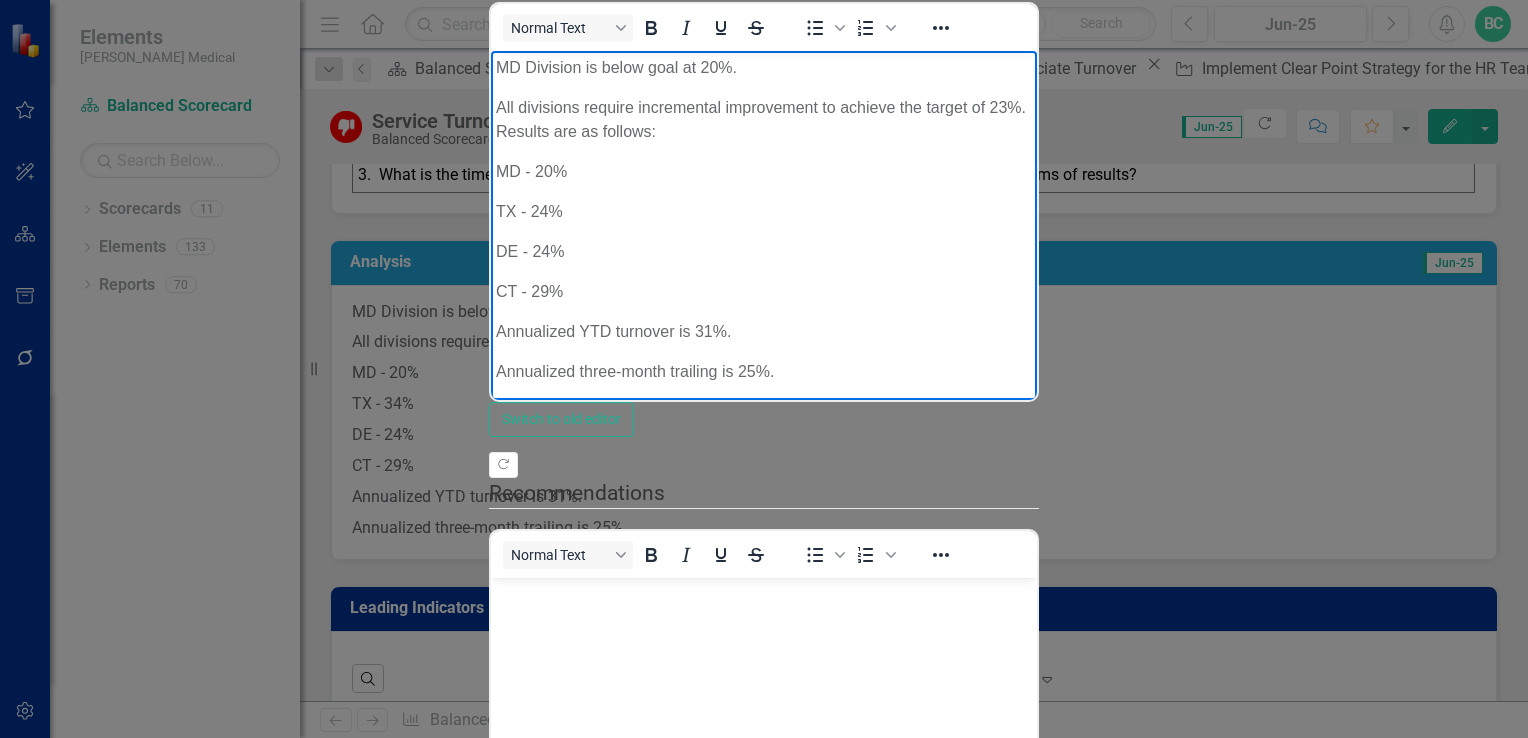 click on "MD Division is below goal at 20%. All divisions require incremental improvement to achieve the target of 23%. Results are as follows: MD - 20% TX - 24% DE - 24% CT - 29% Annualized YTD turnover is 31%. Annualized three-month trailing is 25%." at bounding box center (764, 228) 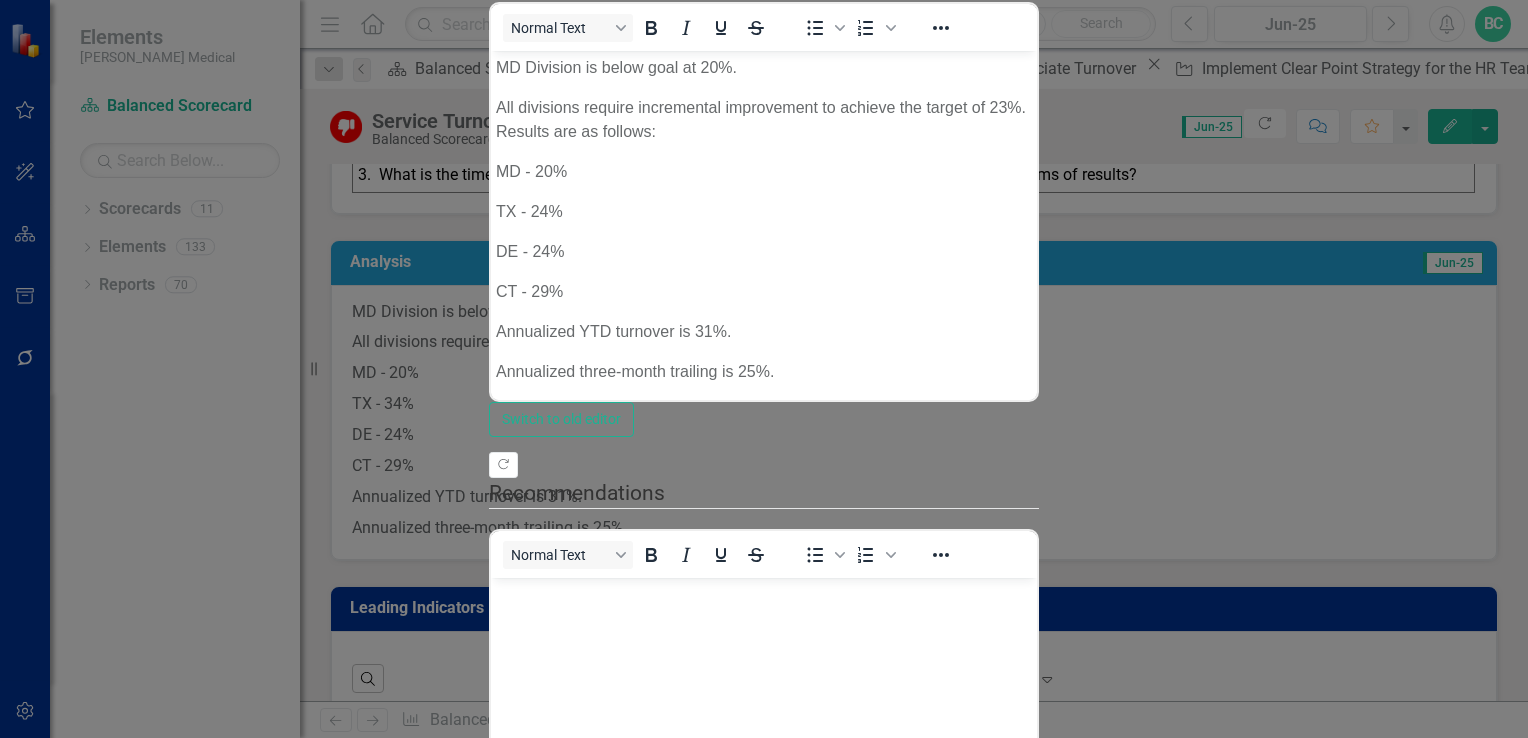 click on "Save" at bounding box center [595, 996] 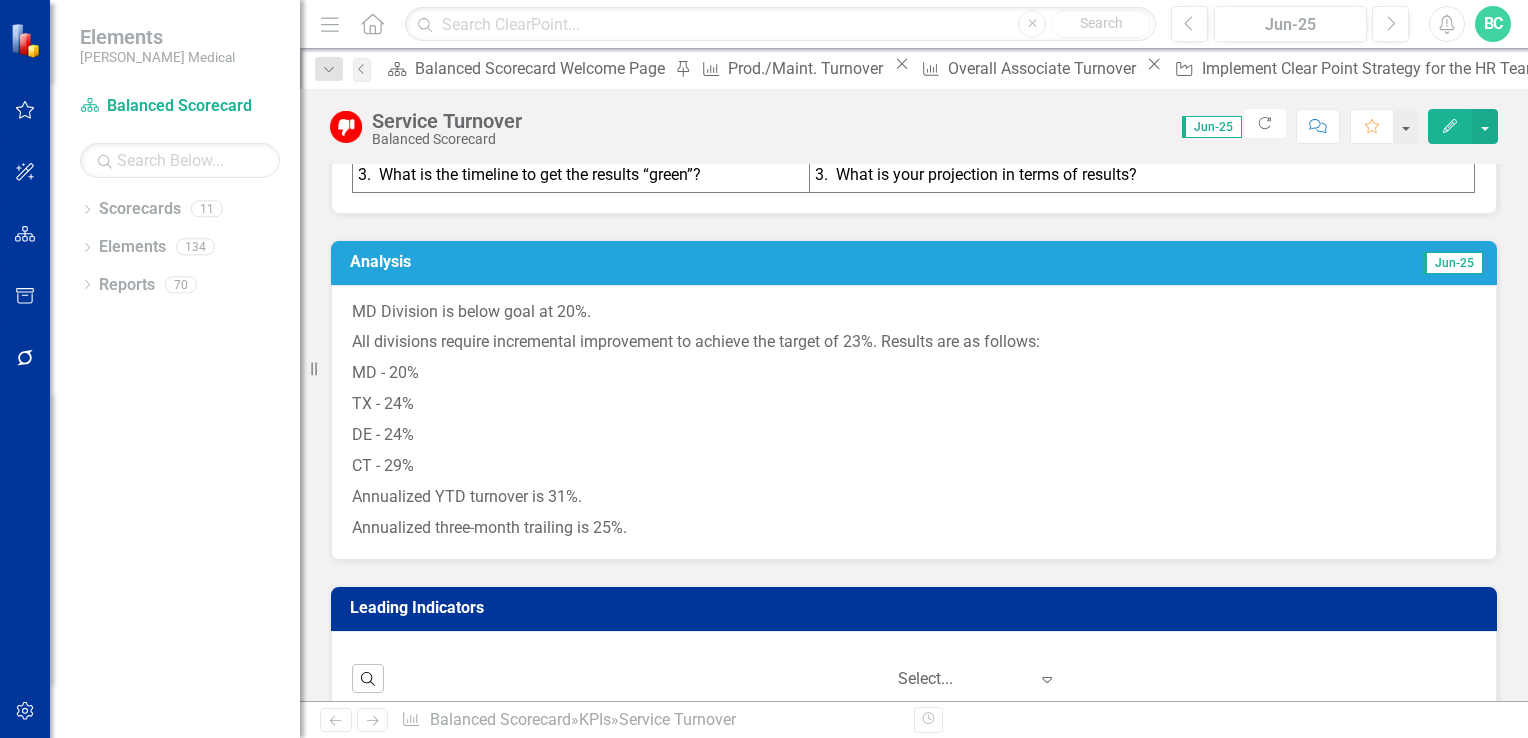 click on "Search ‹ Previous 1 (current) › Next Select... Expand" at bounding box center [914, 674] 